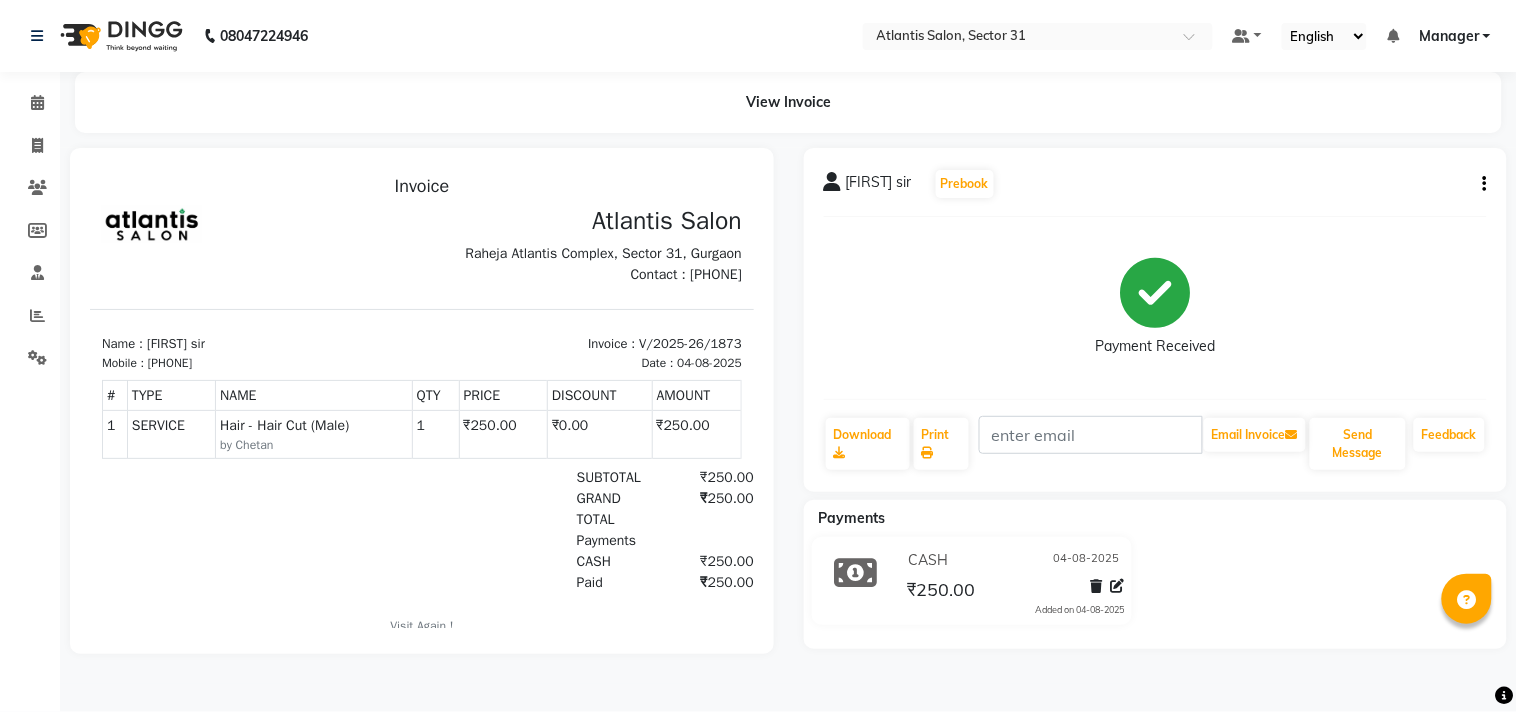 scroll, scrollTop: 0, scrollLeft: 0, axis: both 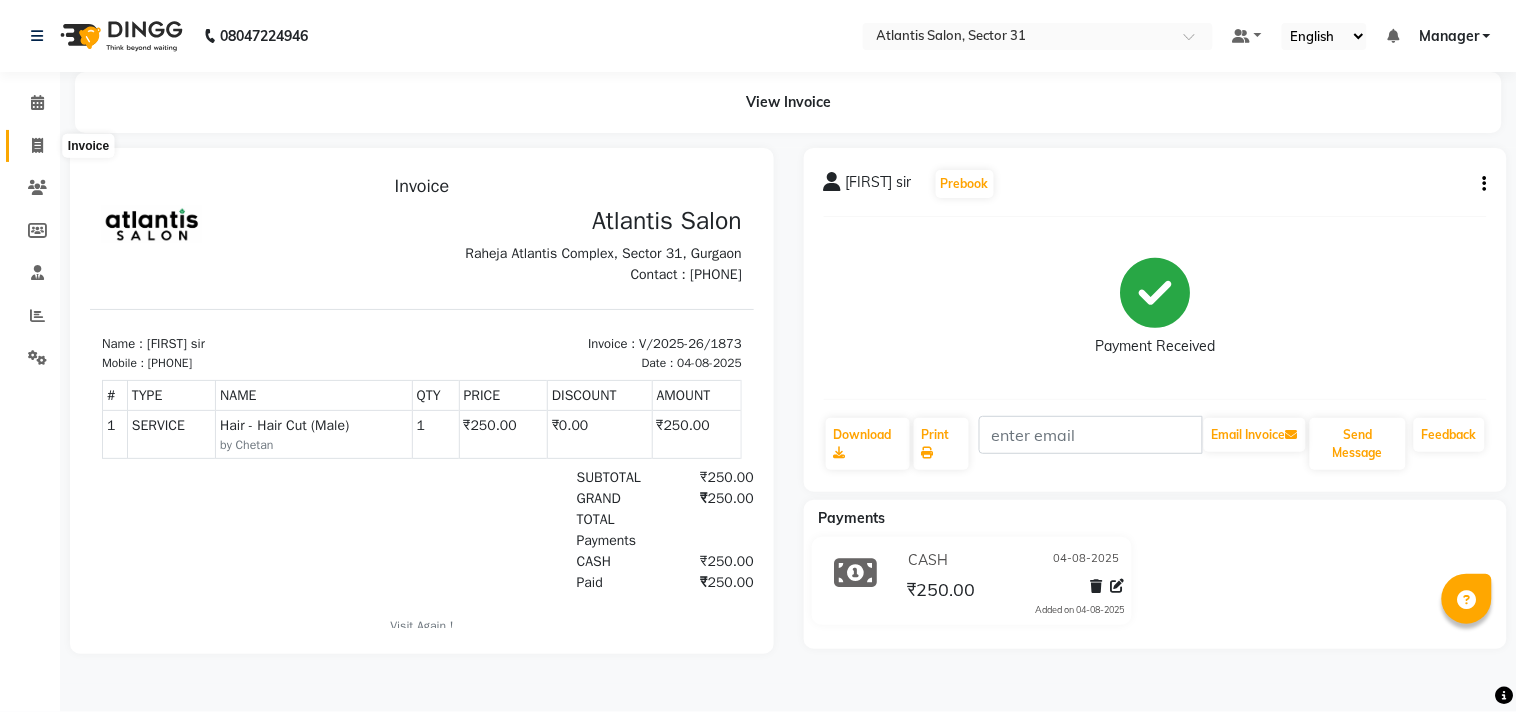 click 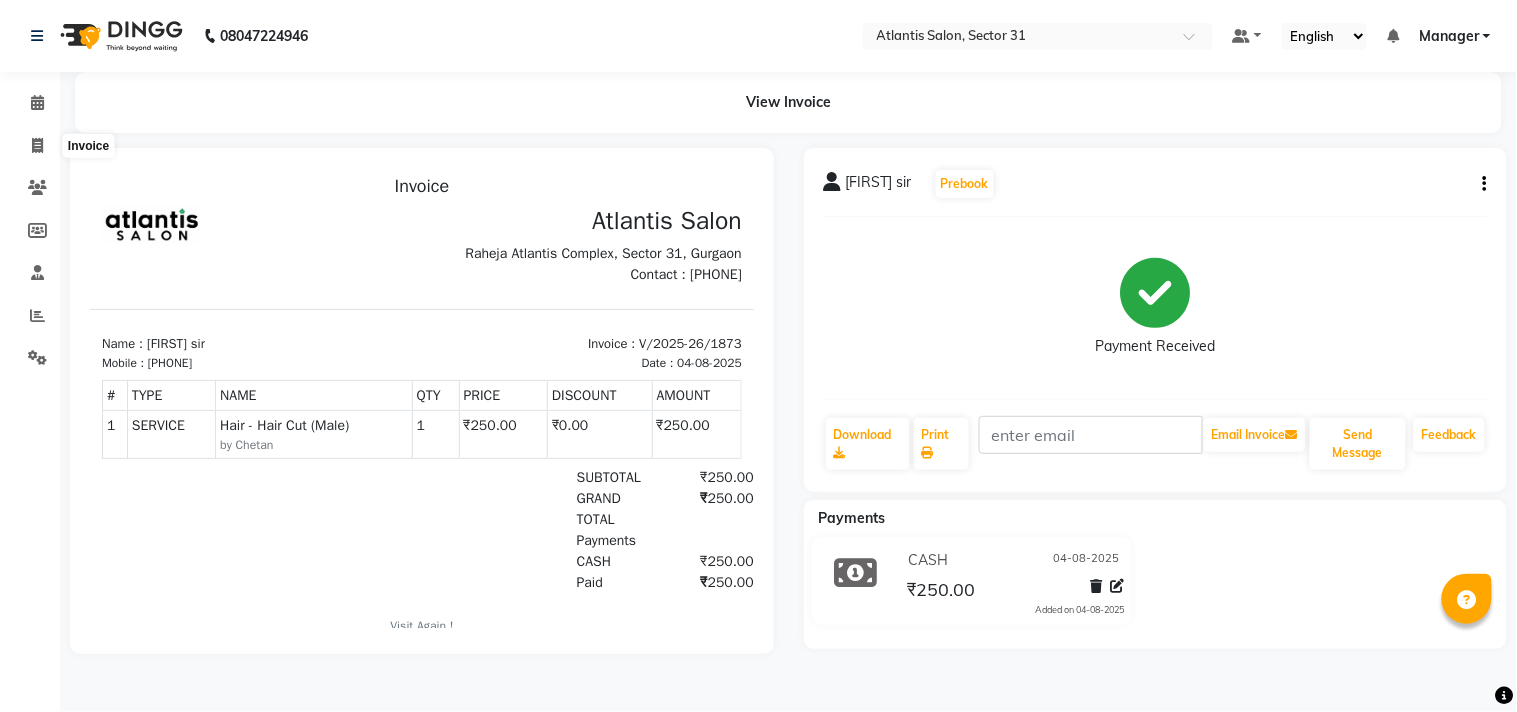select on "service" 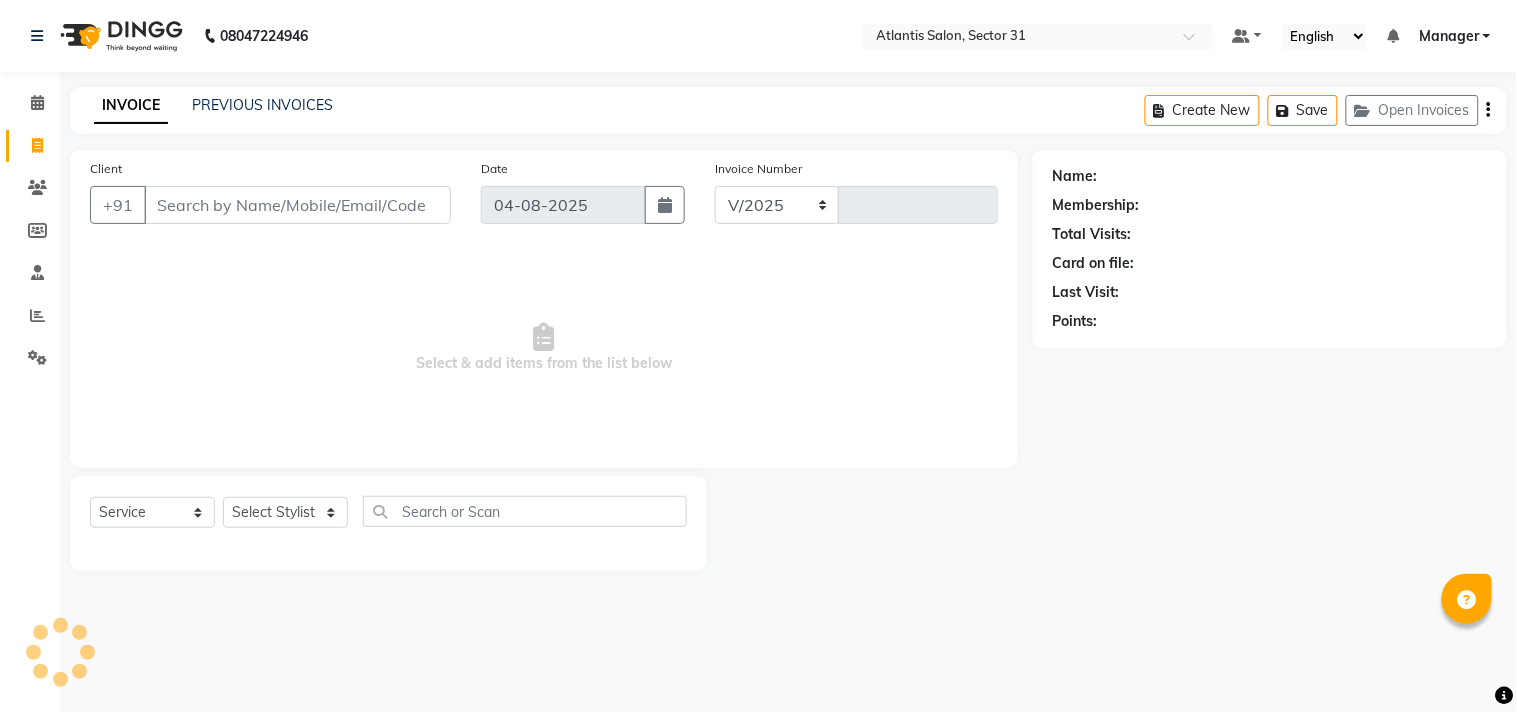 select on "4391" 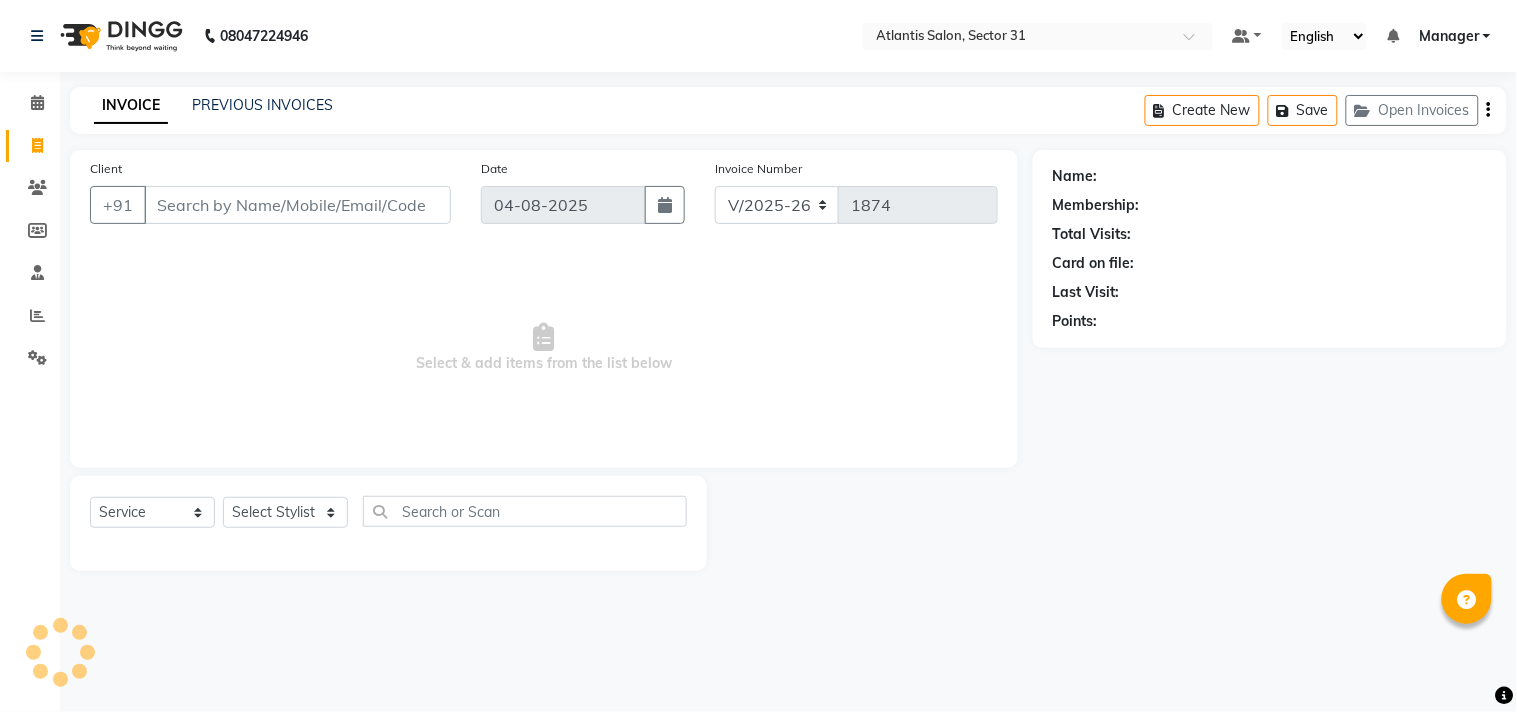 click on "Client" at bounding box center (297, 205) 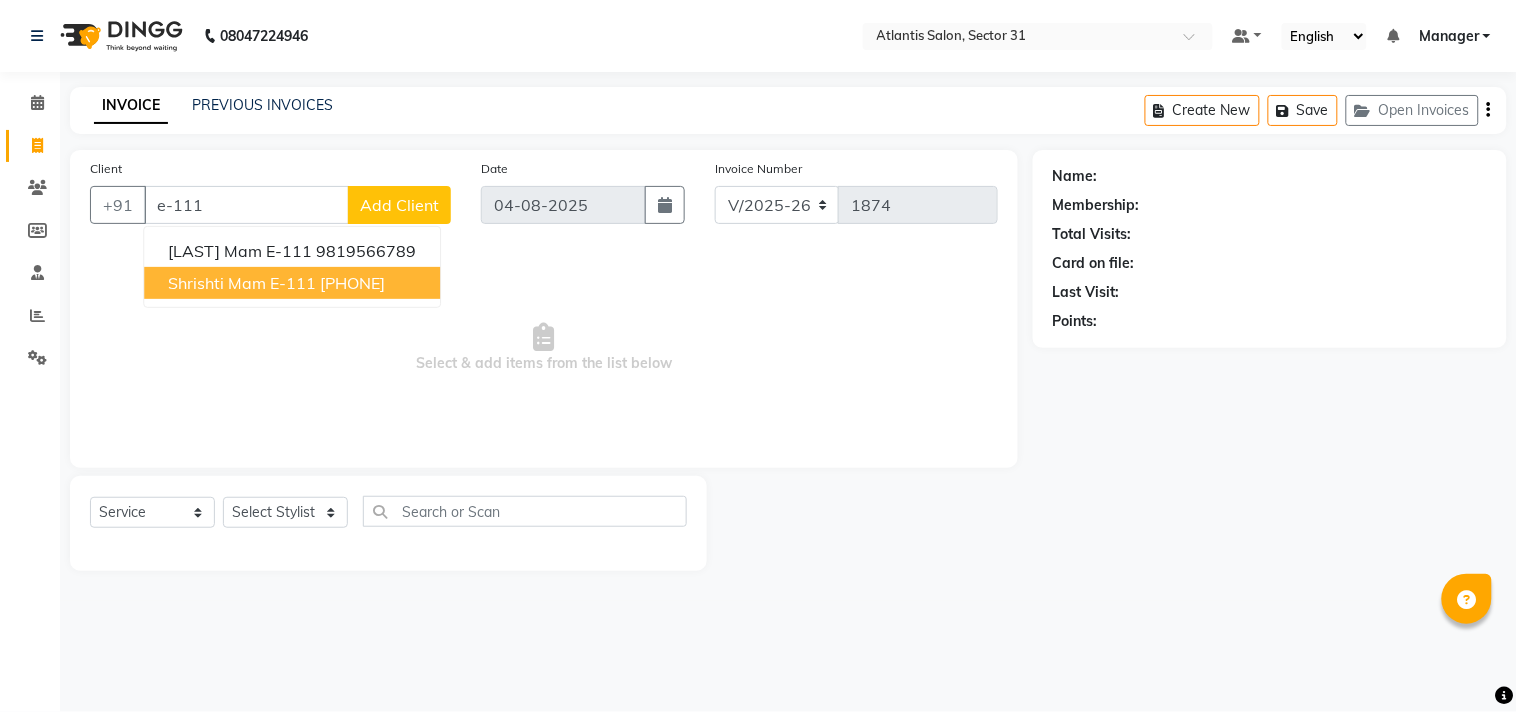 click on "Shrishti Mam E-111" at bounding box center [242, 283] 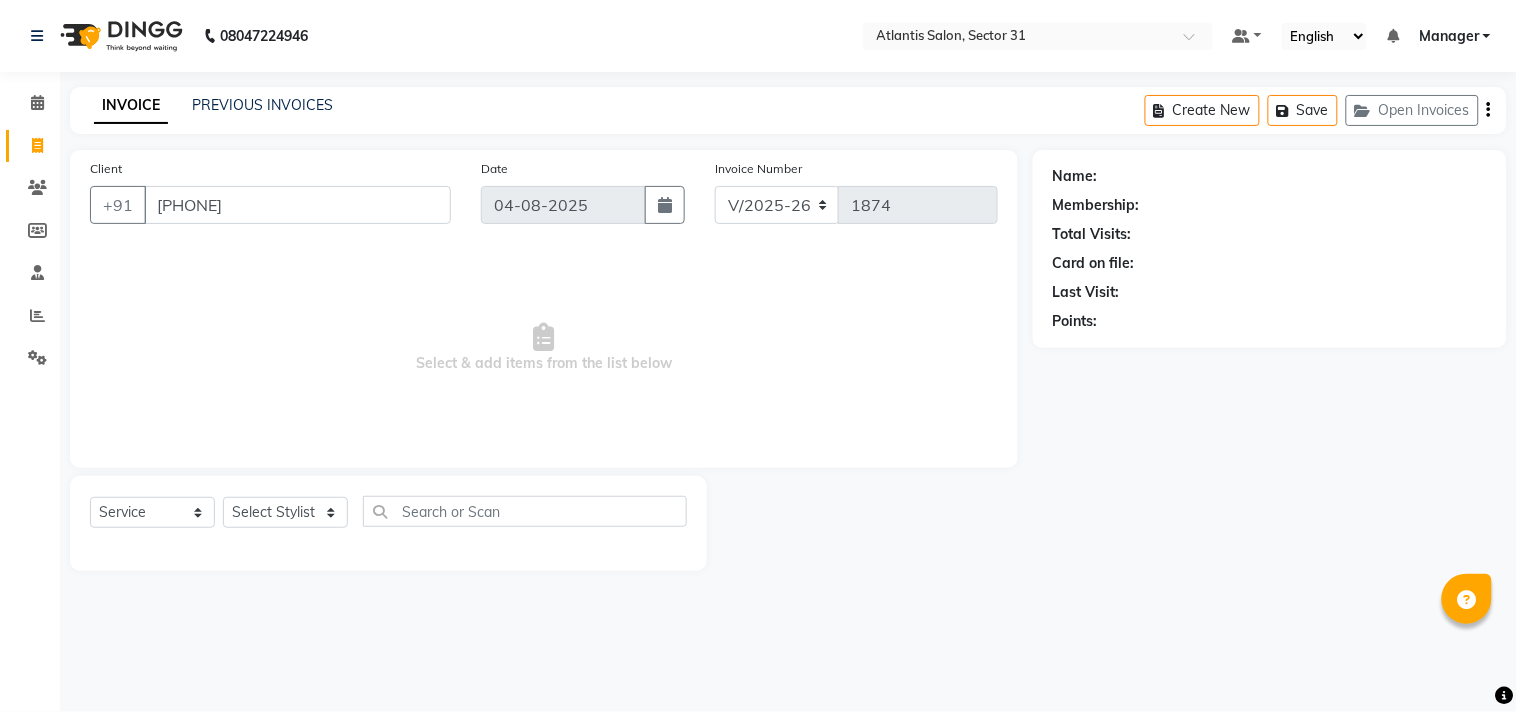 type on "[PHONE]" 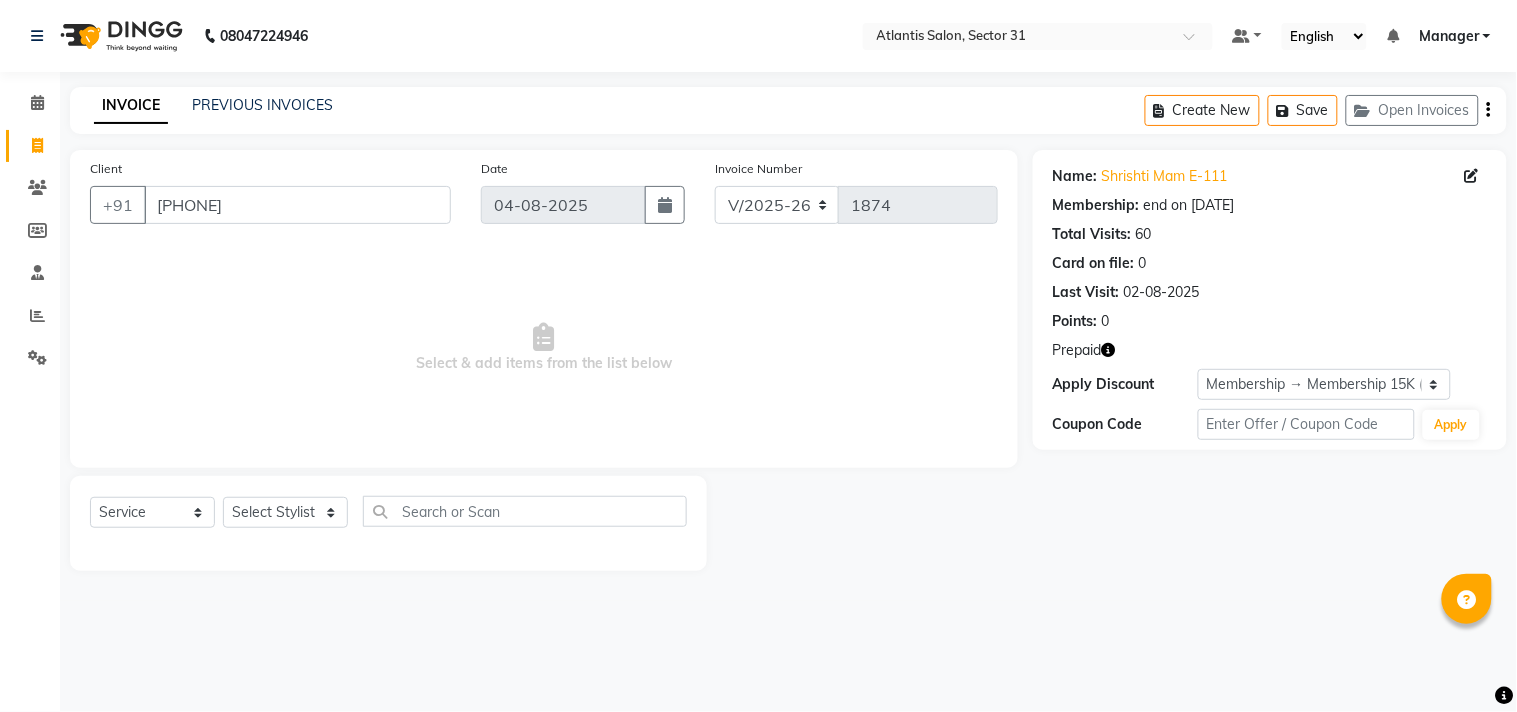 click 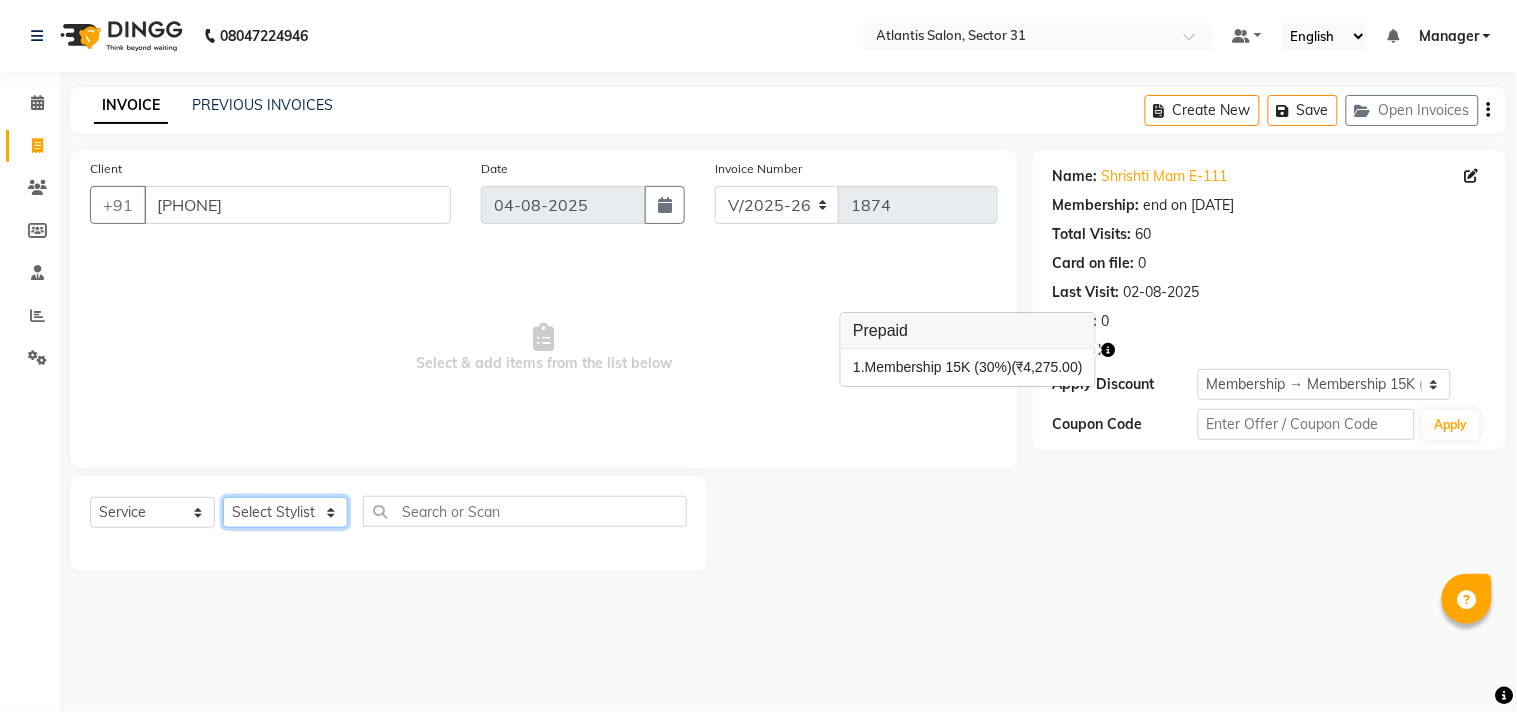 click on "Select Stylist Alka  Annu Chetan Farman Kavita Manager Staff 31 Staff ILD Suraj" 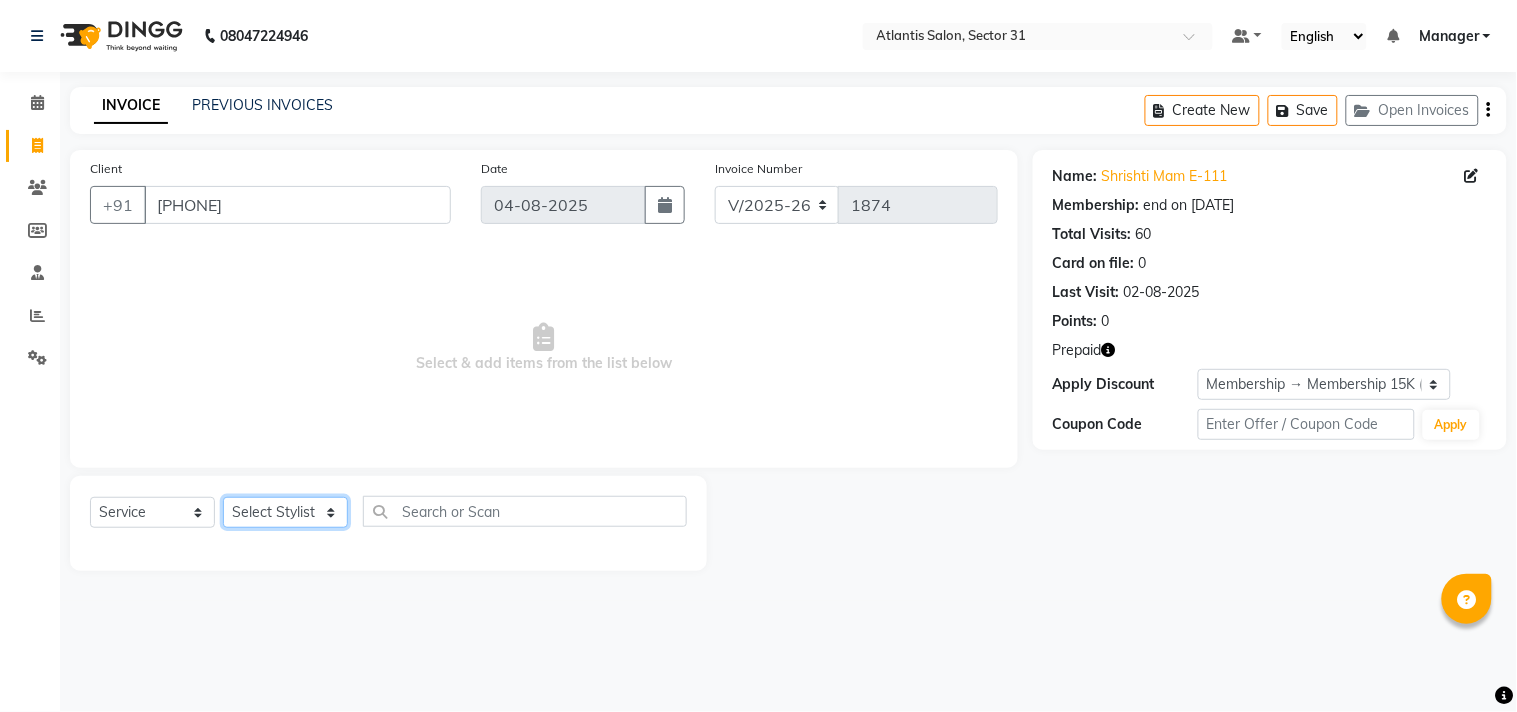 select on "62138" 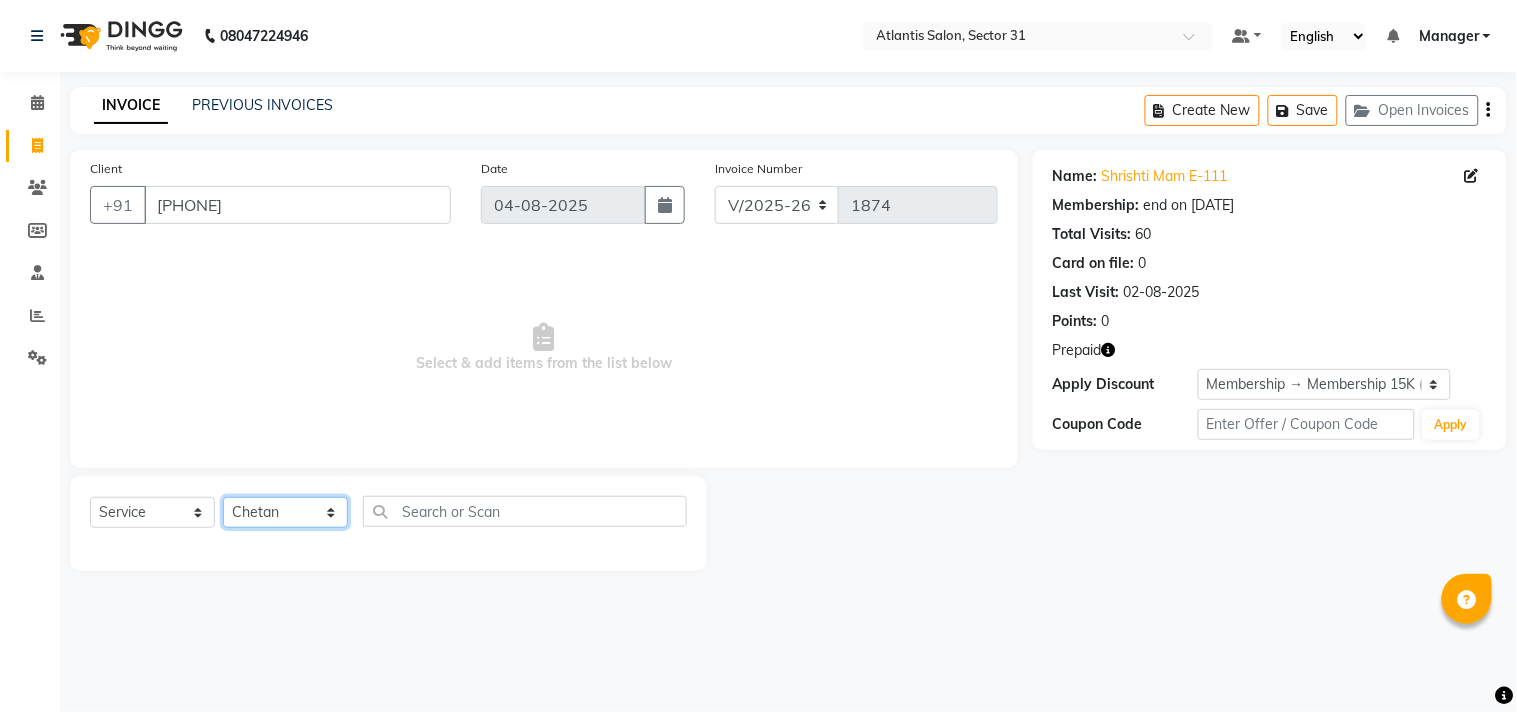 click on "Select Stylist Alka  Annu Chetan Farman Kavita Manager Staff 31 Staff ILD Suraj" 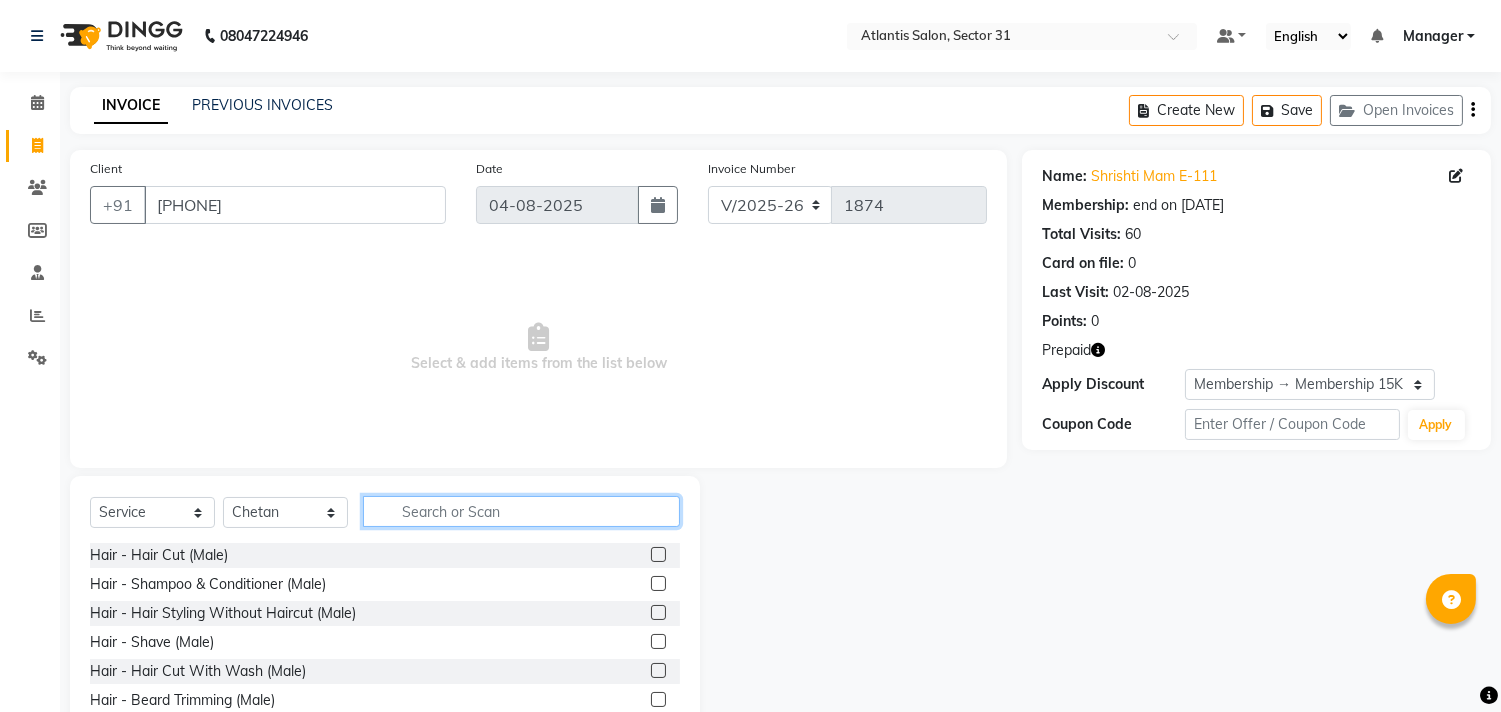click 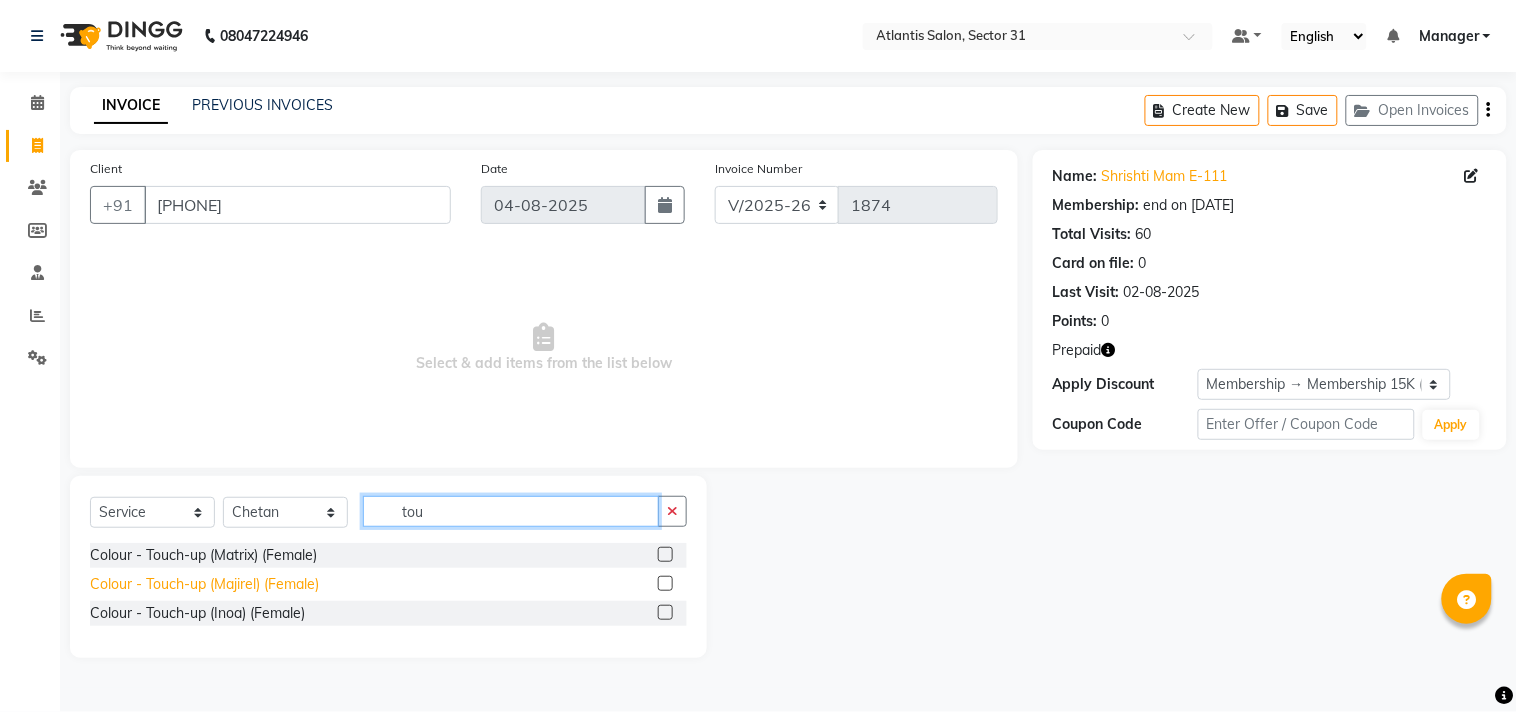 type on "tou" 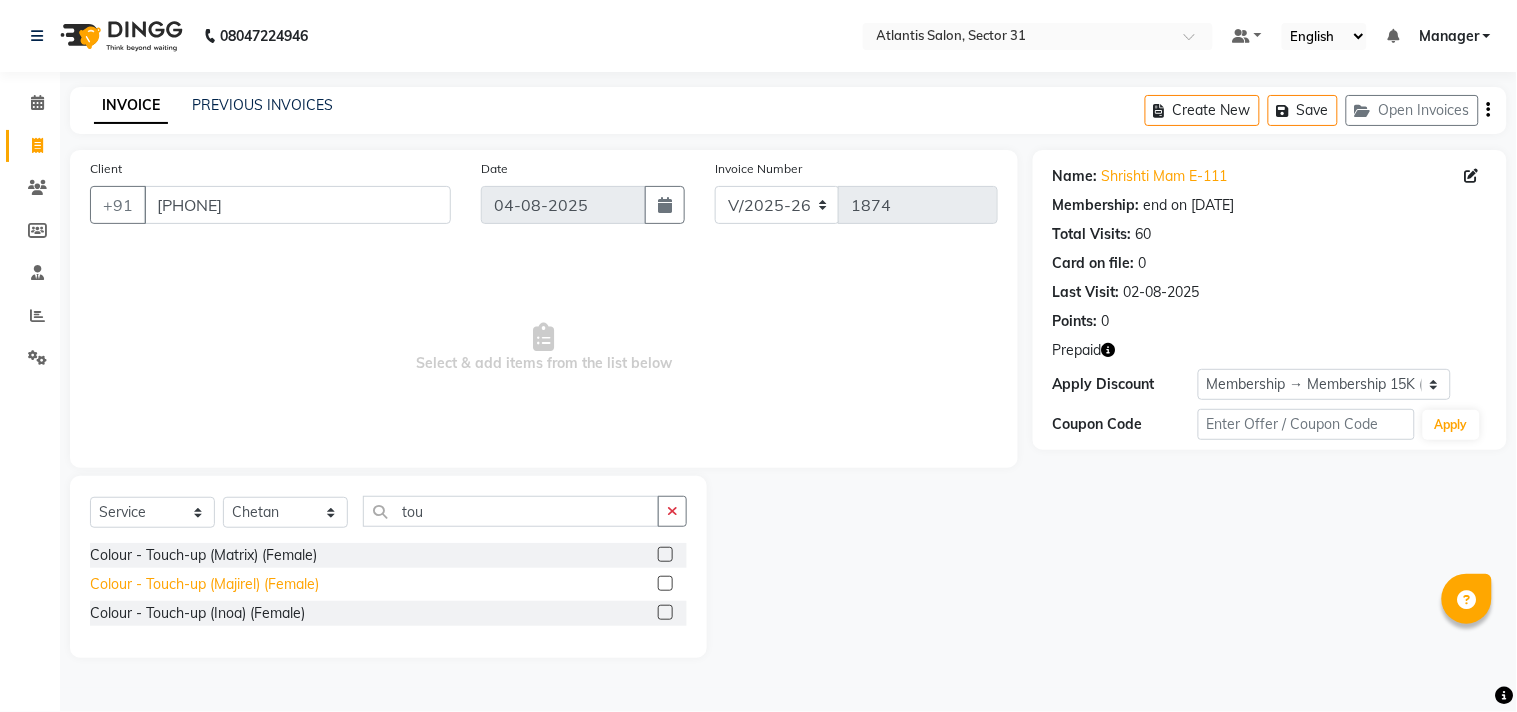 click on "Colour - Touch-up (Majirel) (Female)" 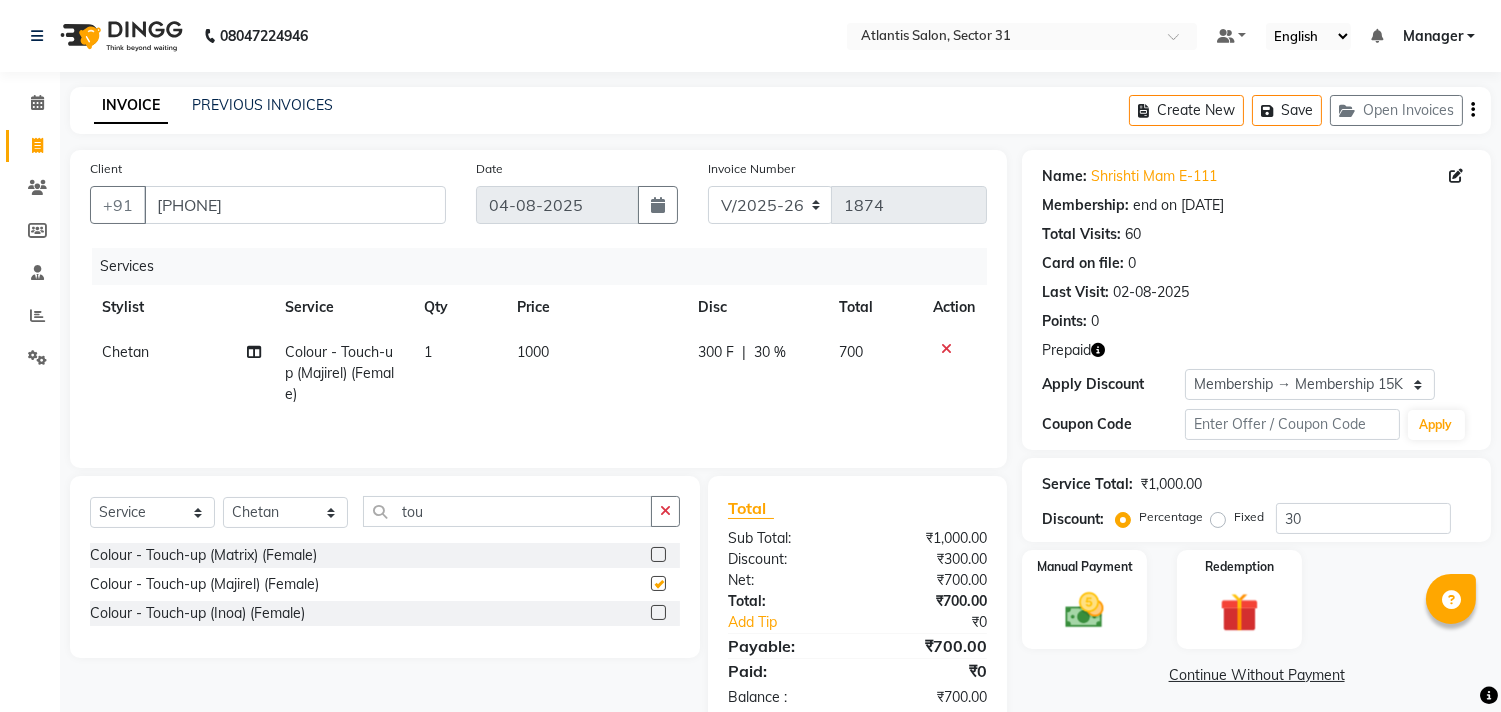 checkbox on "false" 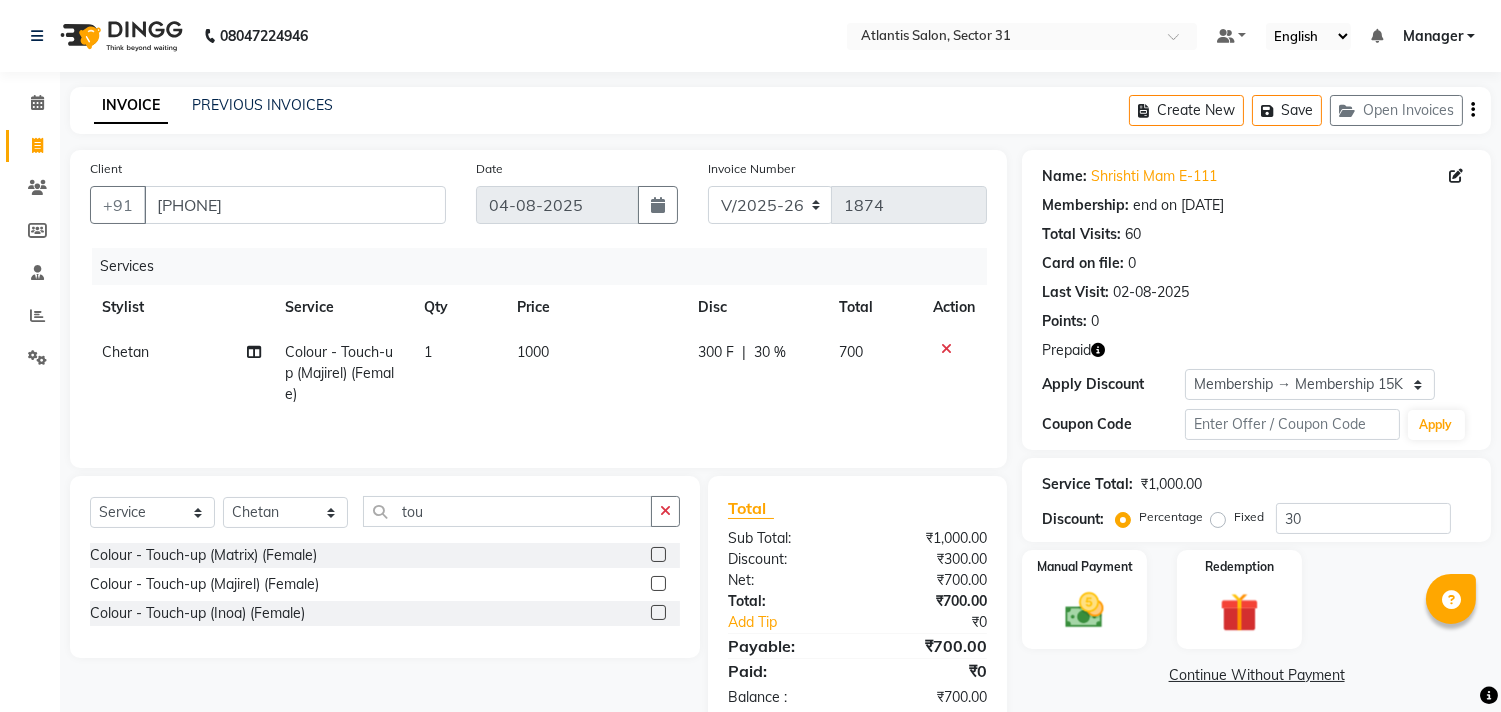 click on "1000" 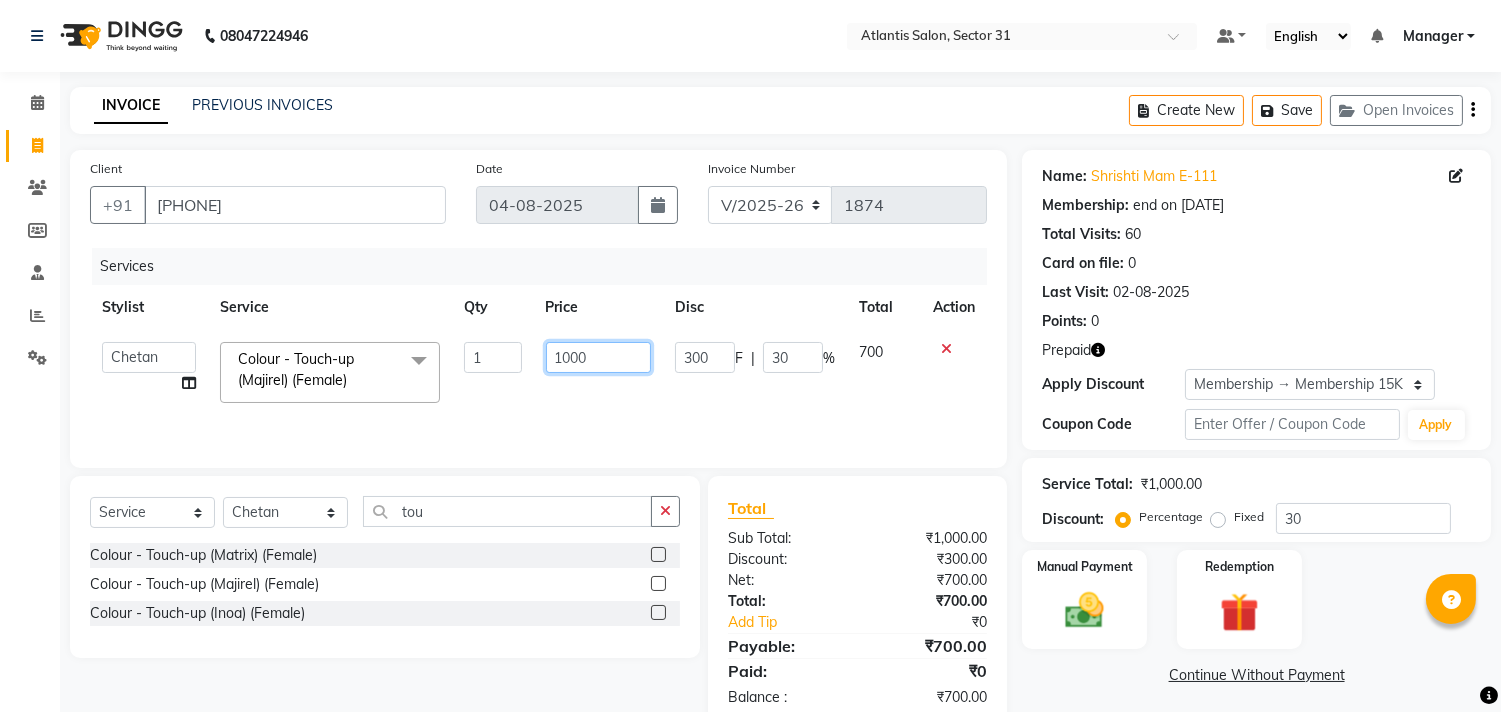 click on "1000" 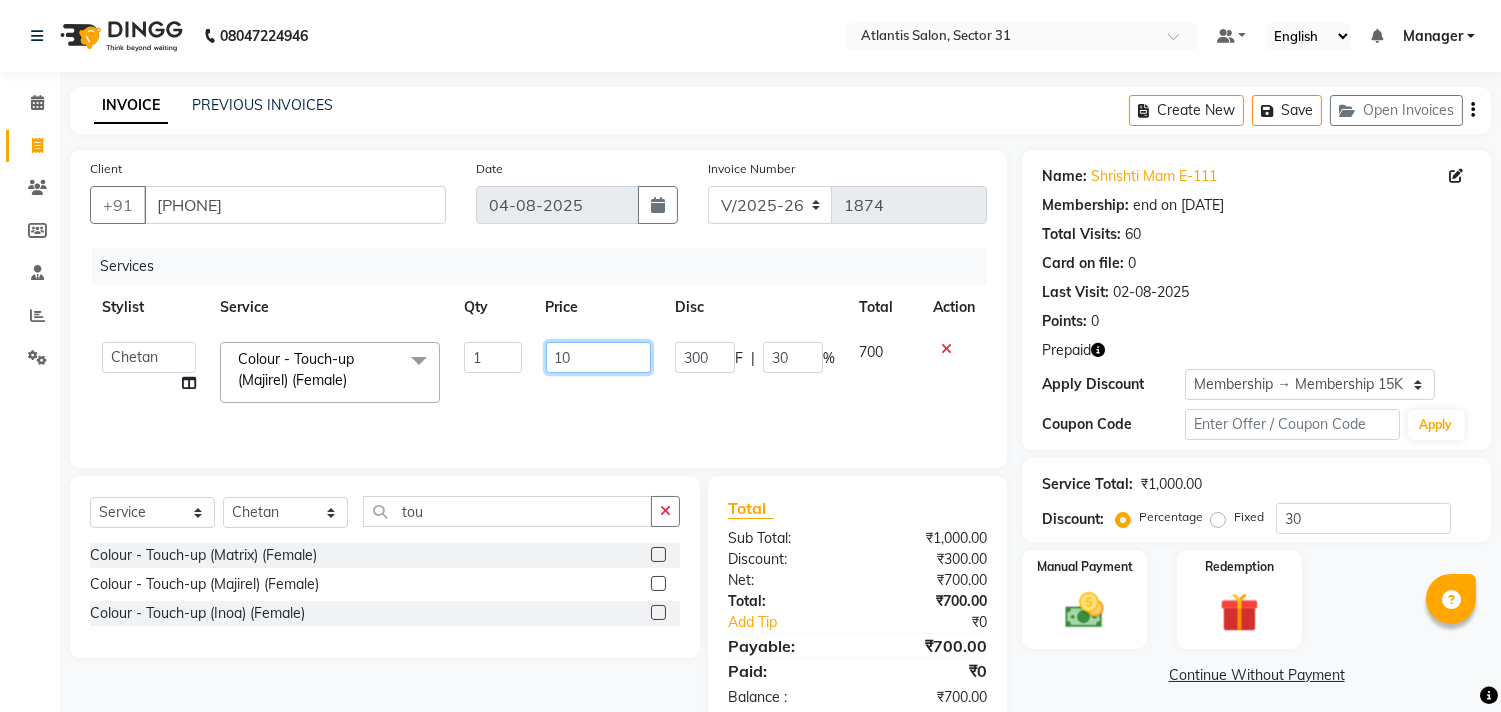 type on "1" 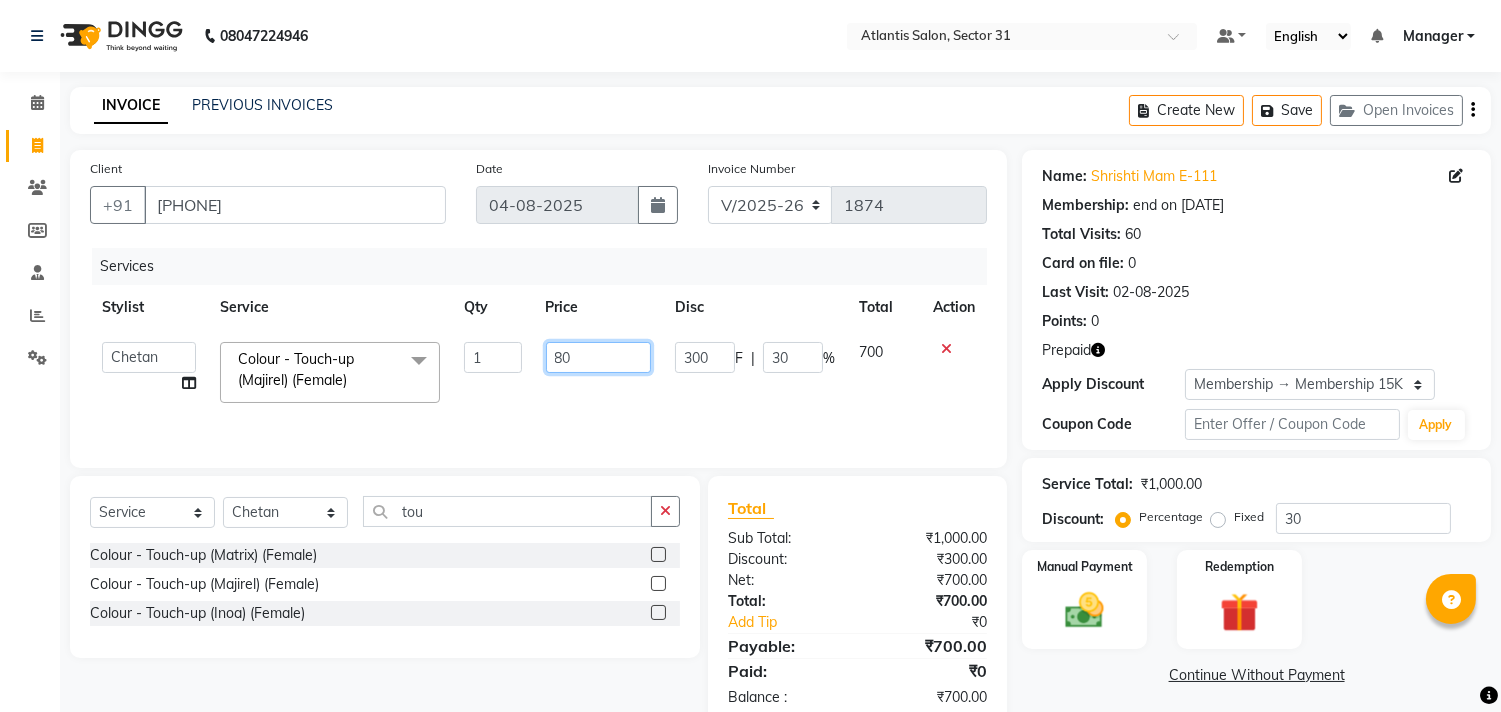 type on "800" 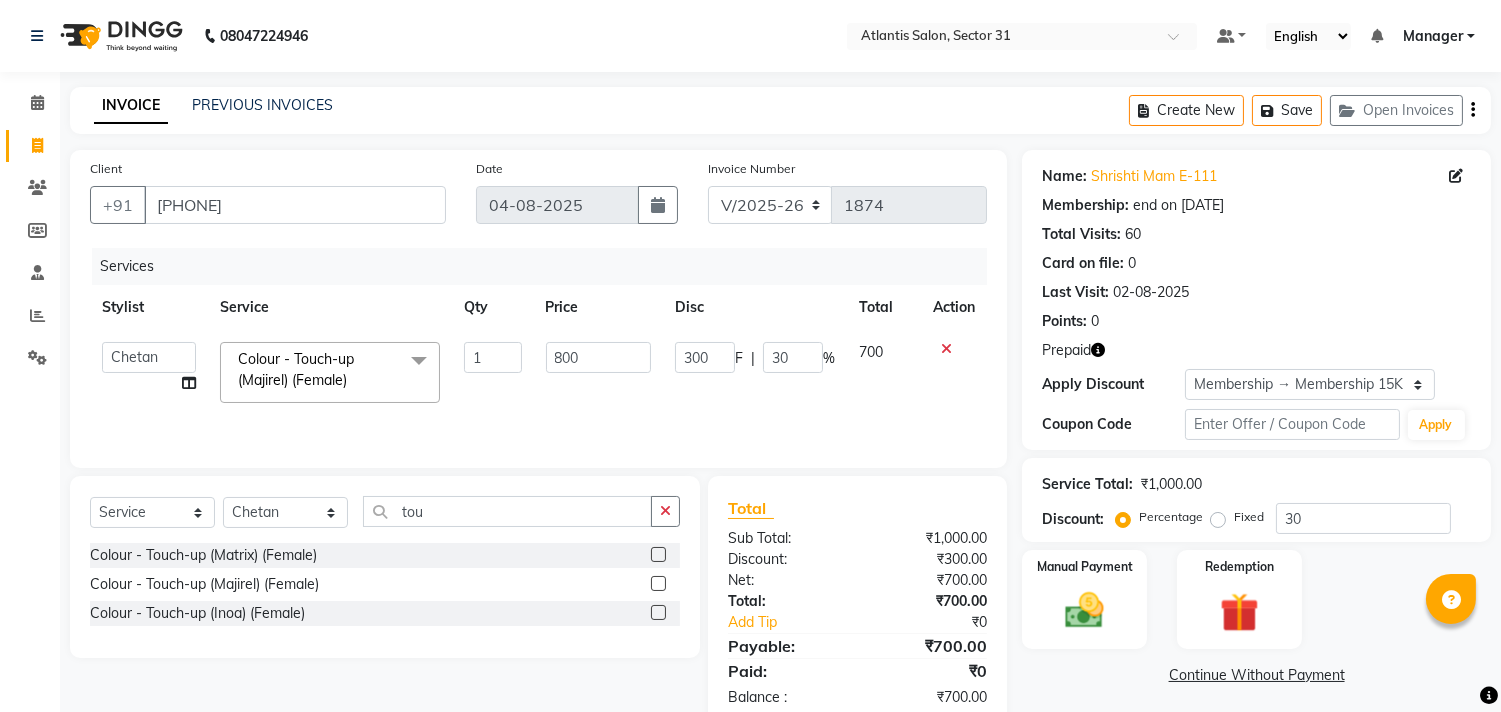 drag, startPoint x: 585, startPoint y: 377, endPoint x: 386, endPoint y: 481, distance: 224.53731 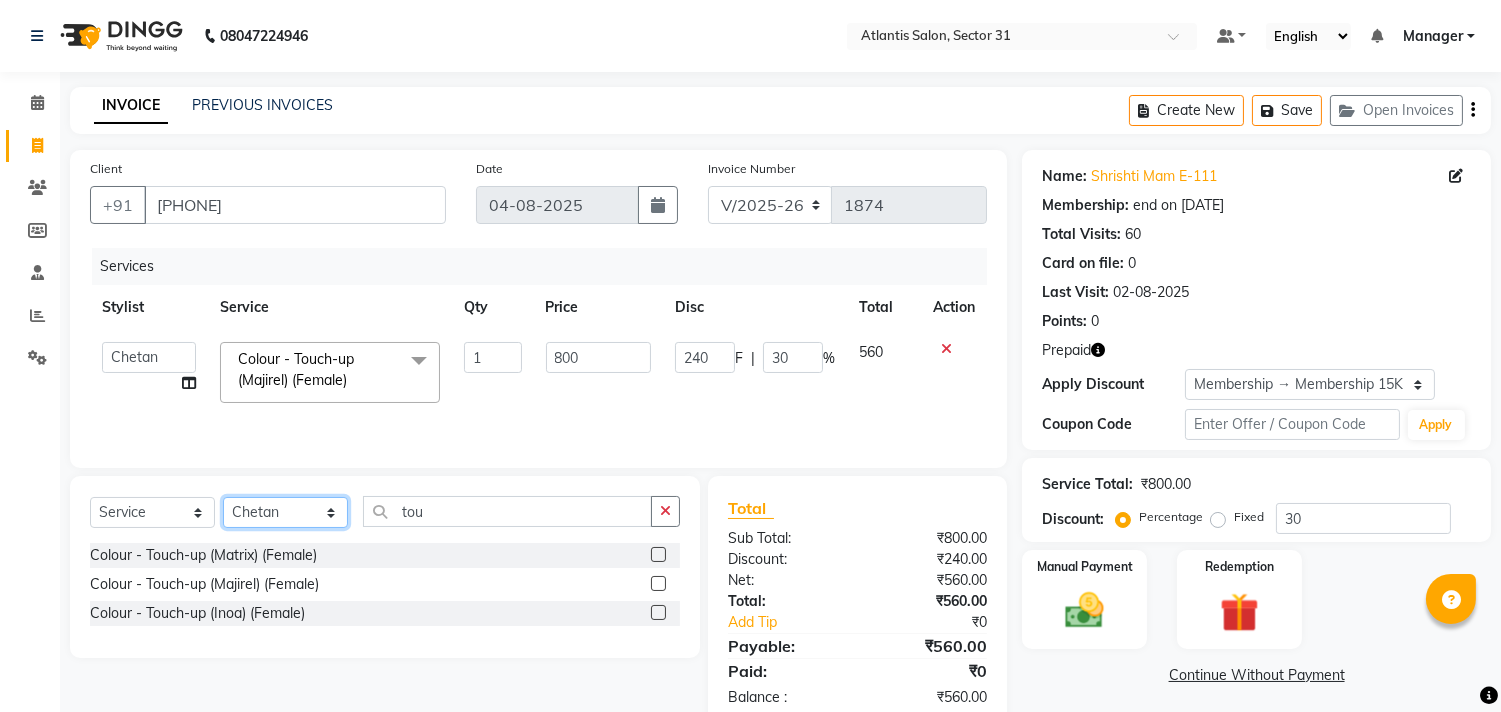 click on "Select Stylist Alka  Annu Chetan Farman Kavita Manager Staff 31 Staff ILD Suraj" 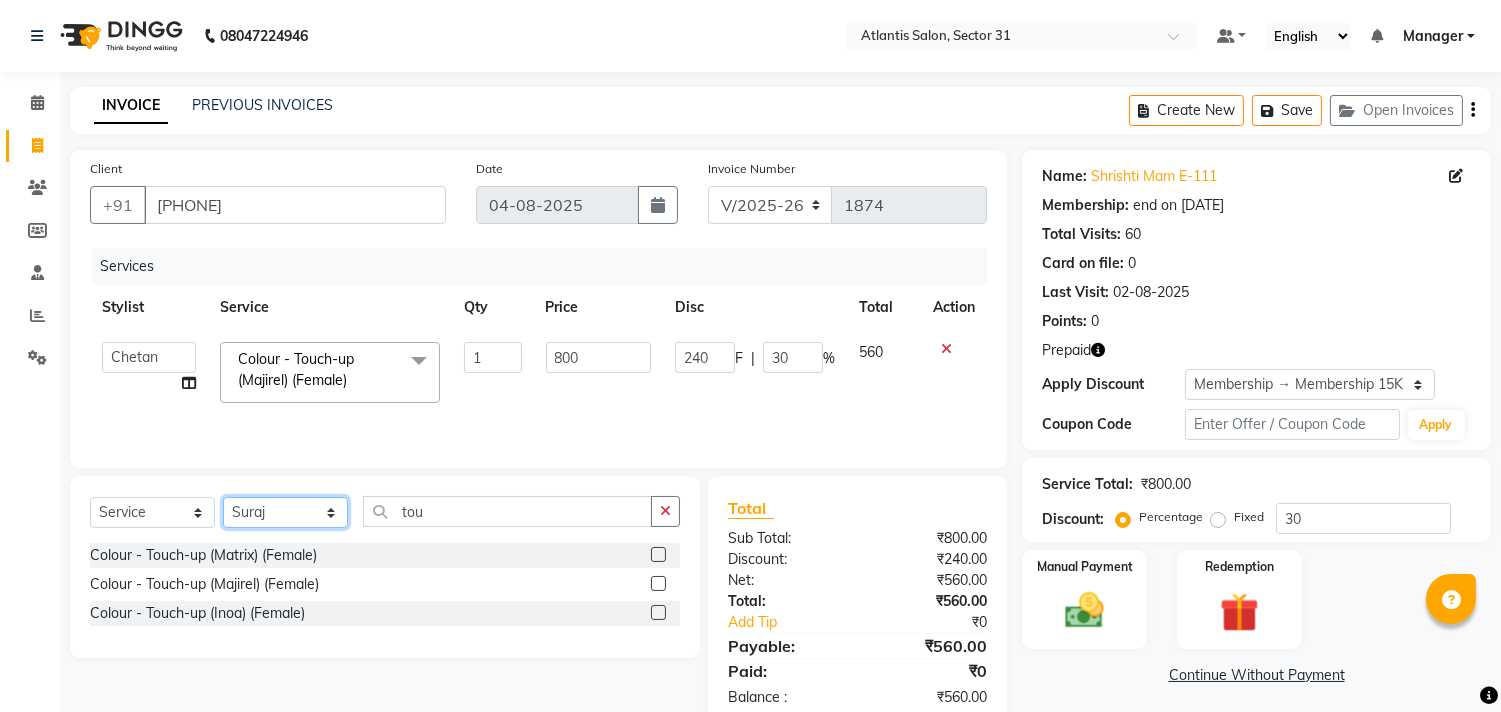 click on "Select Stylist Alka  Annu Chetan Farman Kavita Manager Staff 31 Staff ILD Suraj" 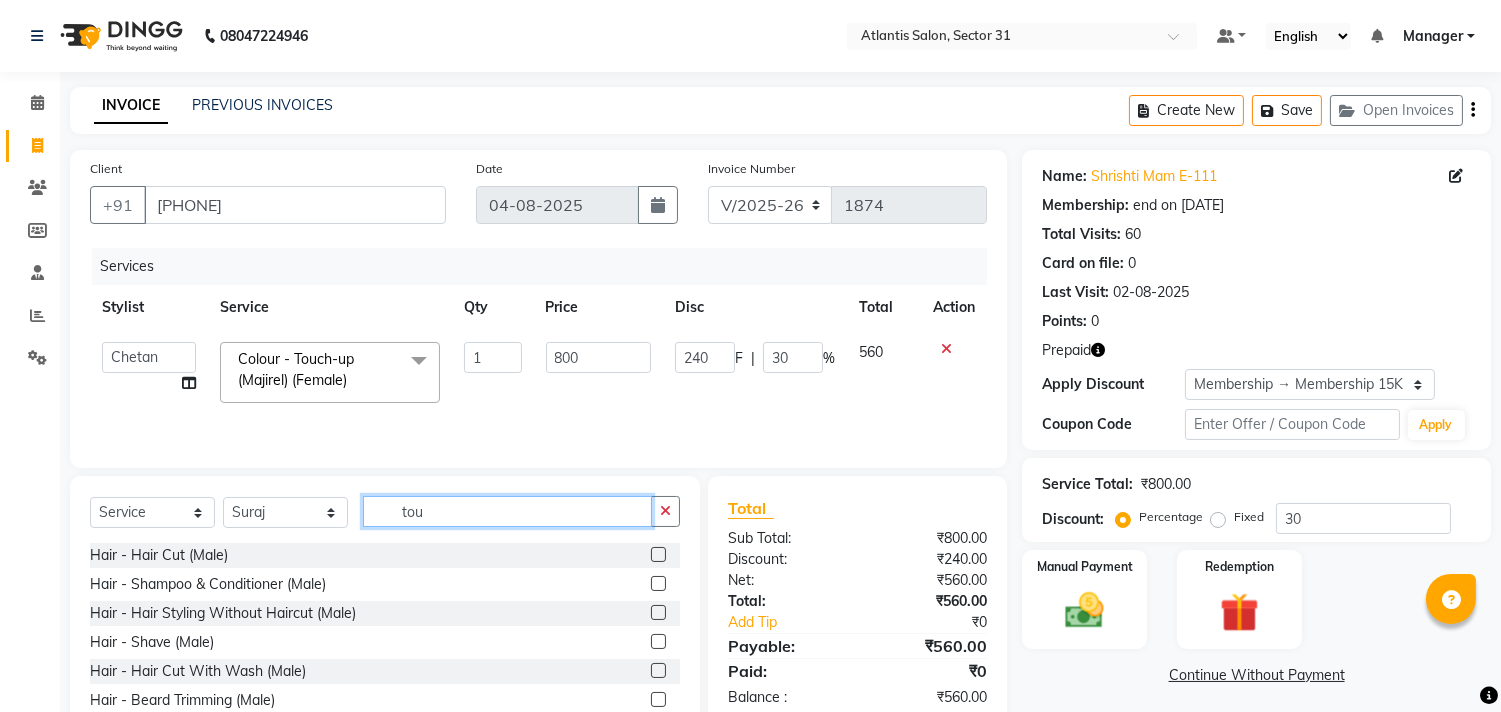 click on "tou" 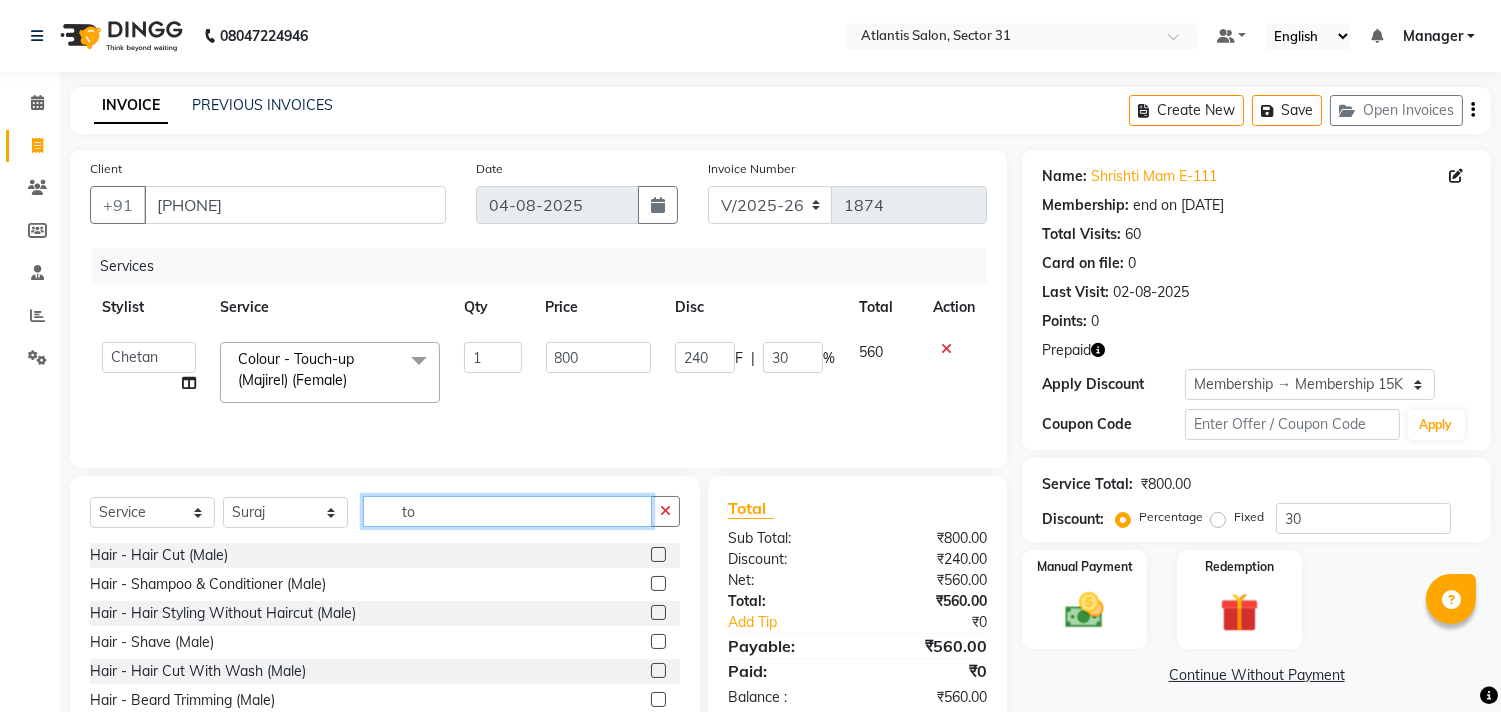 type on "t" 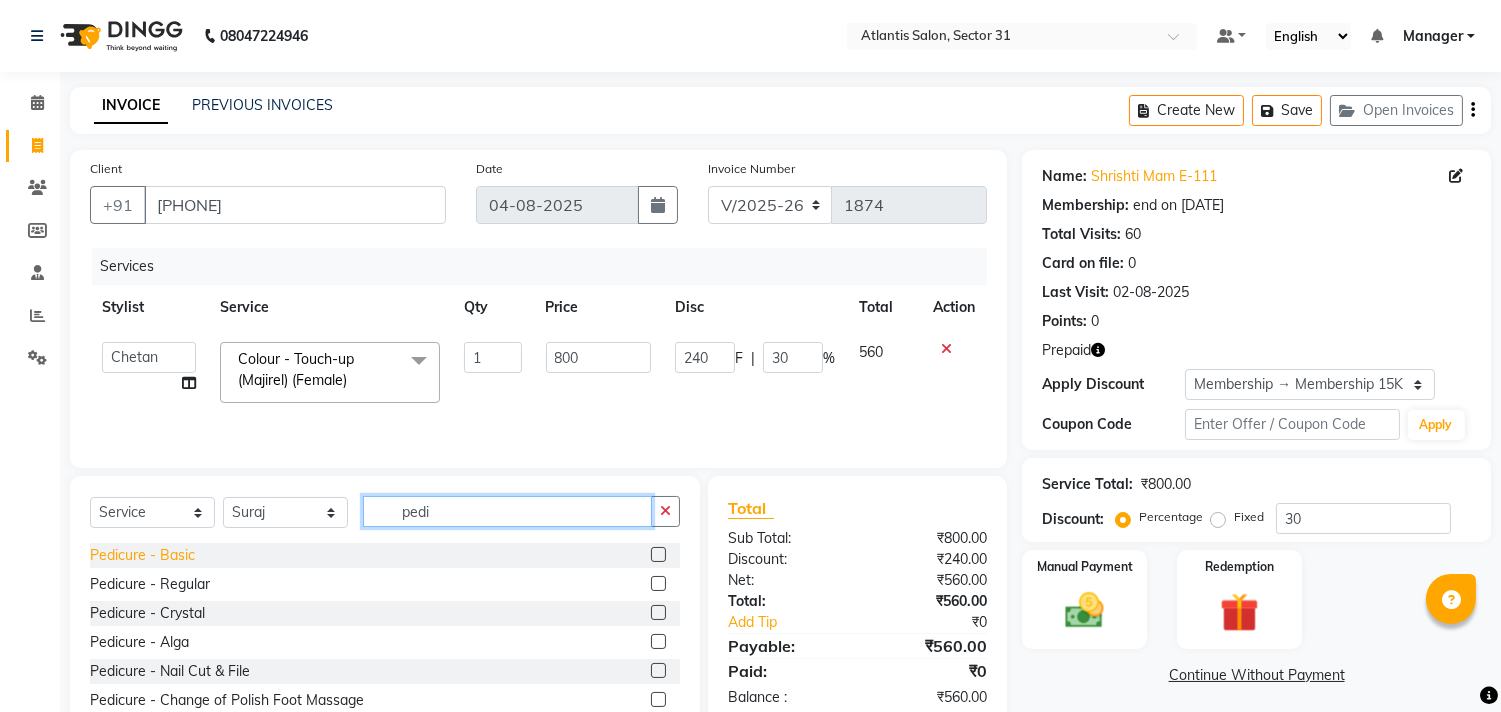 type on "pedi" 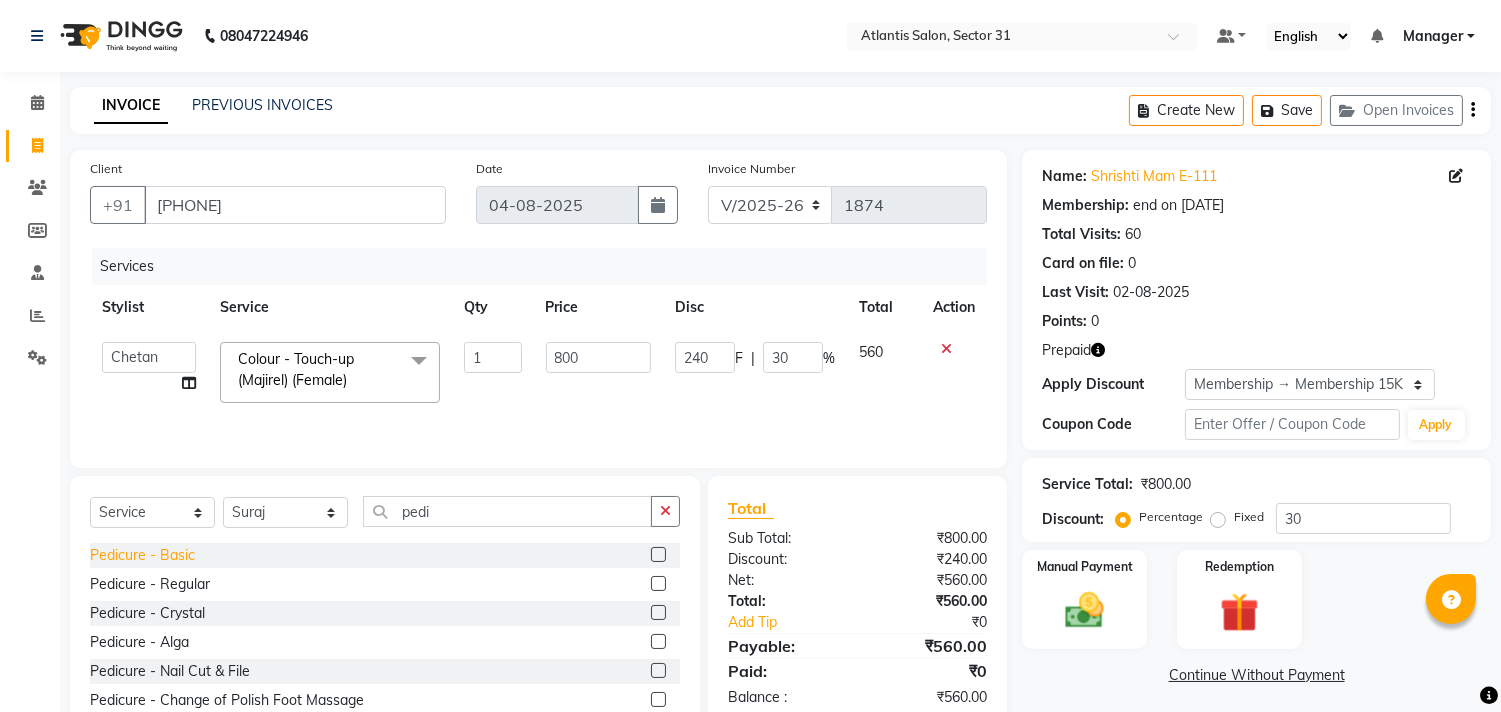 click on "Pedicure - Basic" 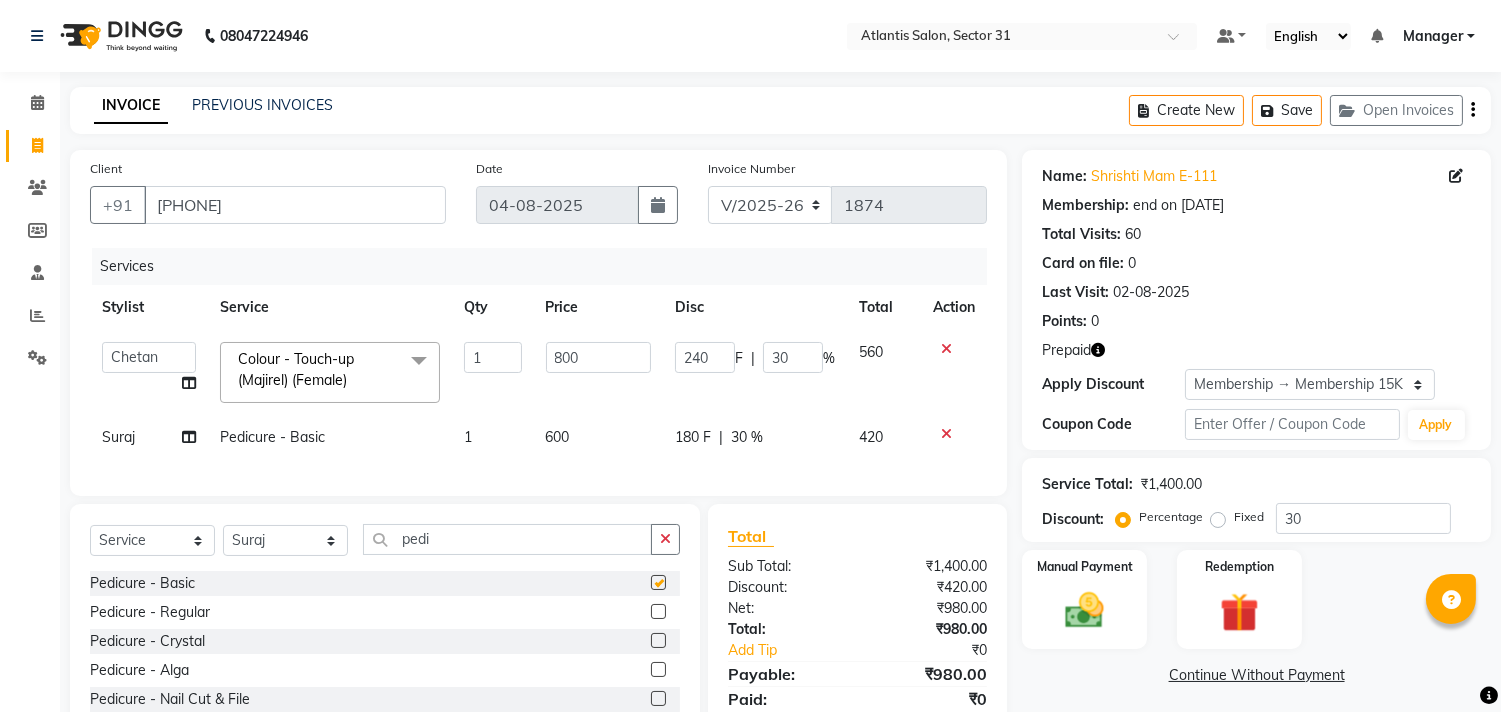 checkbox on "false" 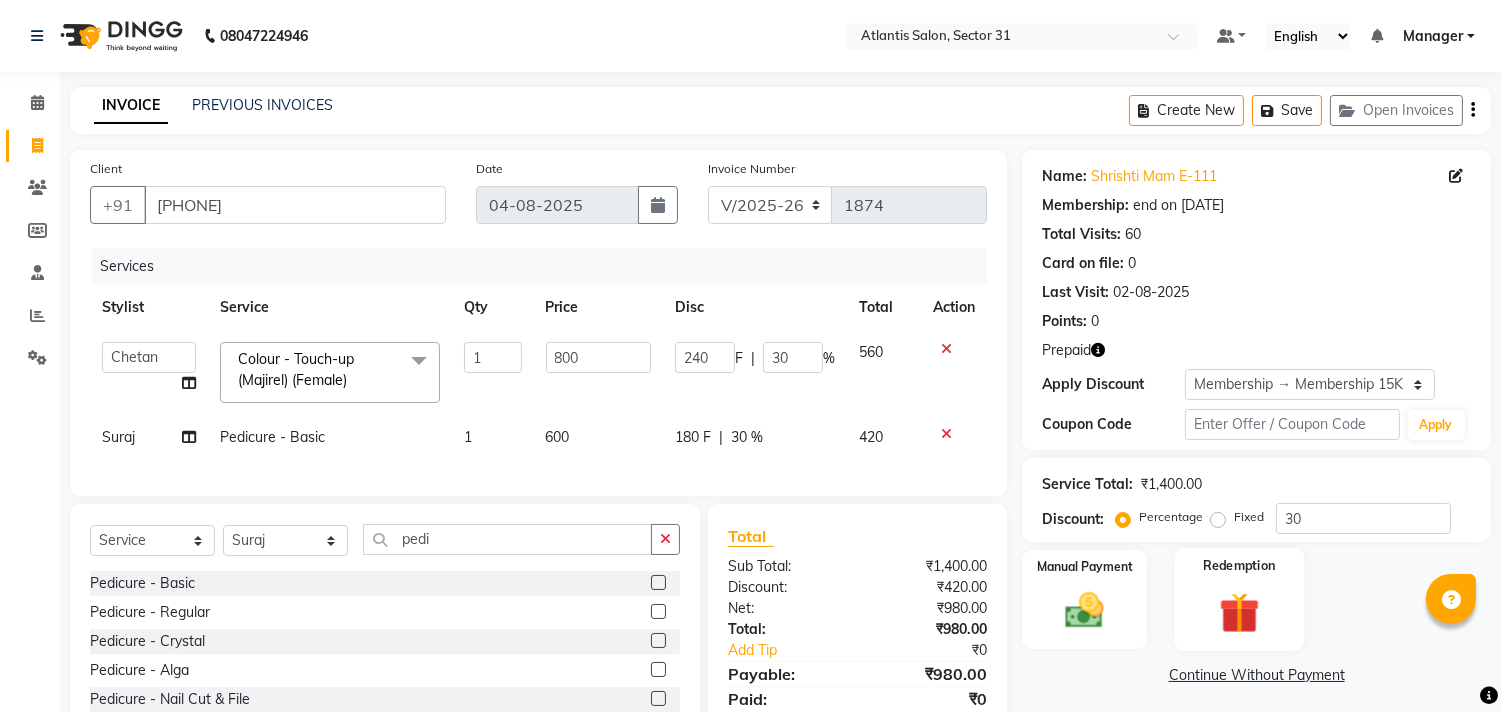 click 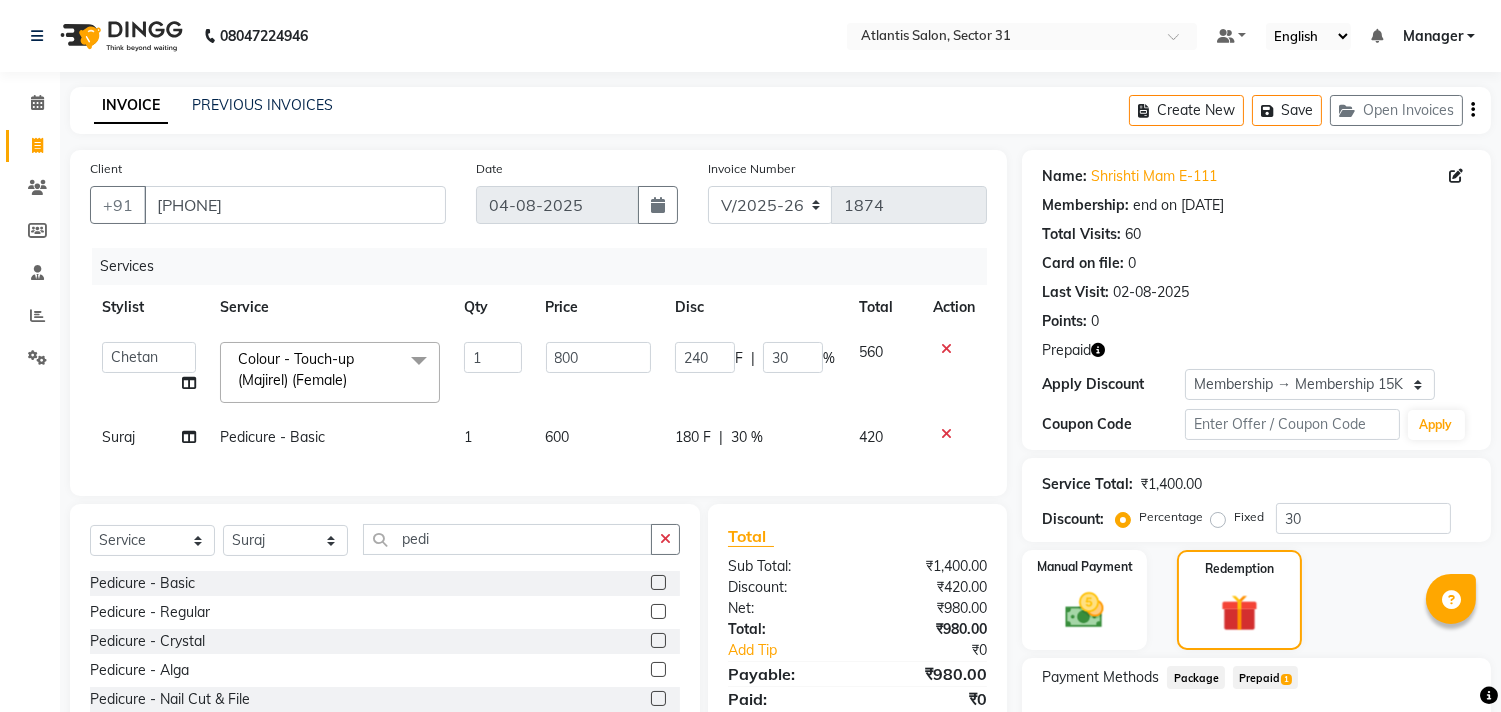 click on "Prepaid  1" 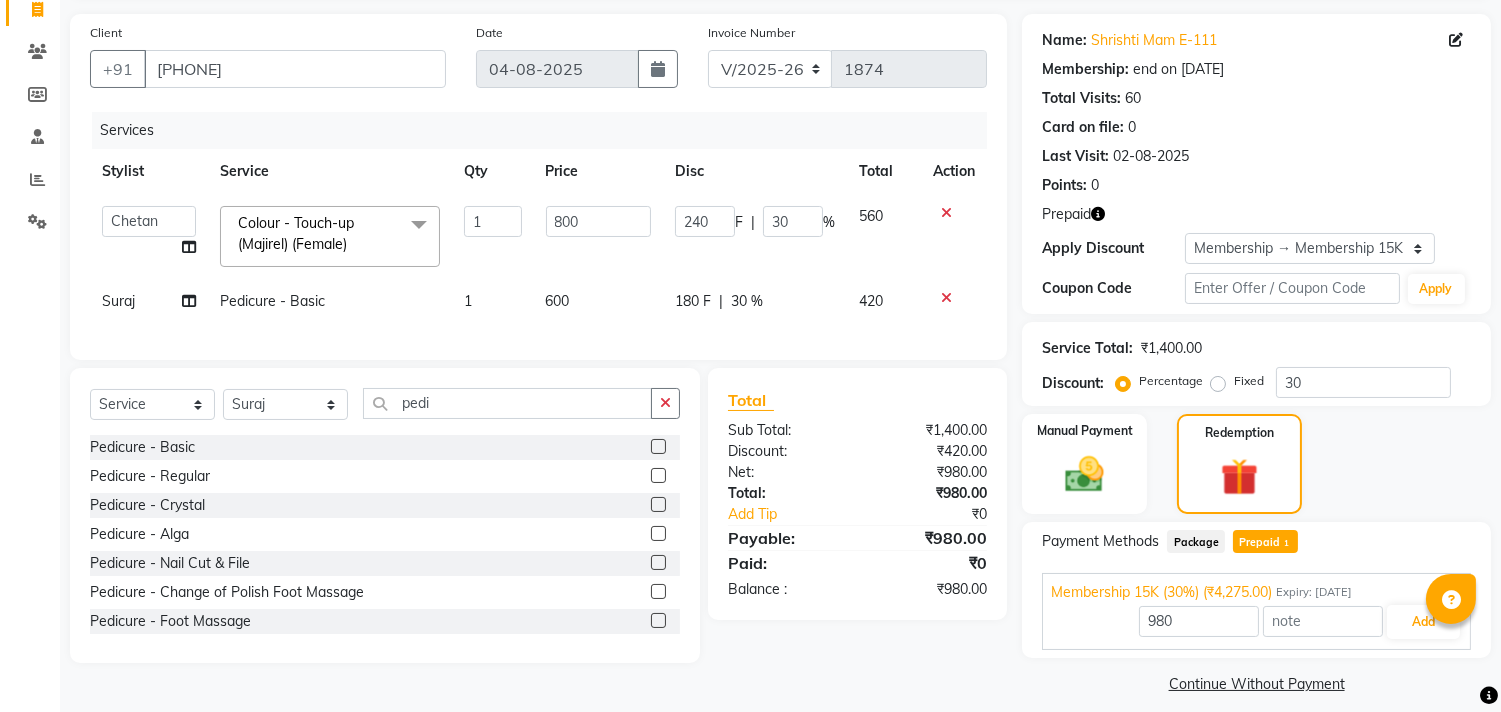 scroll, scrollTop: 152, scrollLeft: 0, axis: vertical 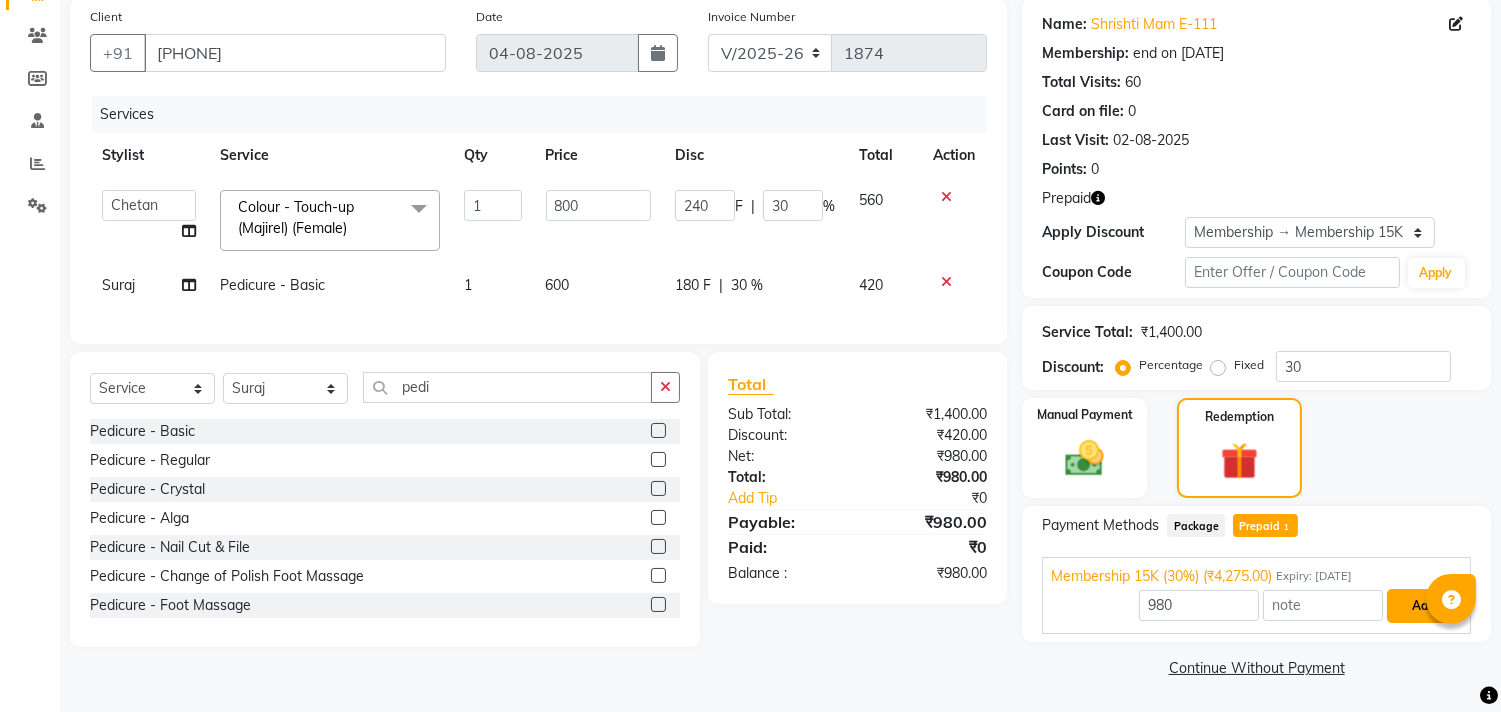 click on "Add" at bounding box center [1423, 606] 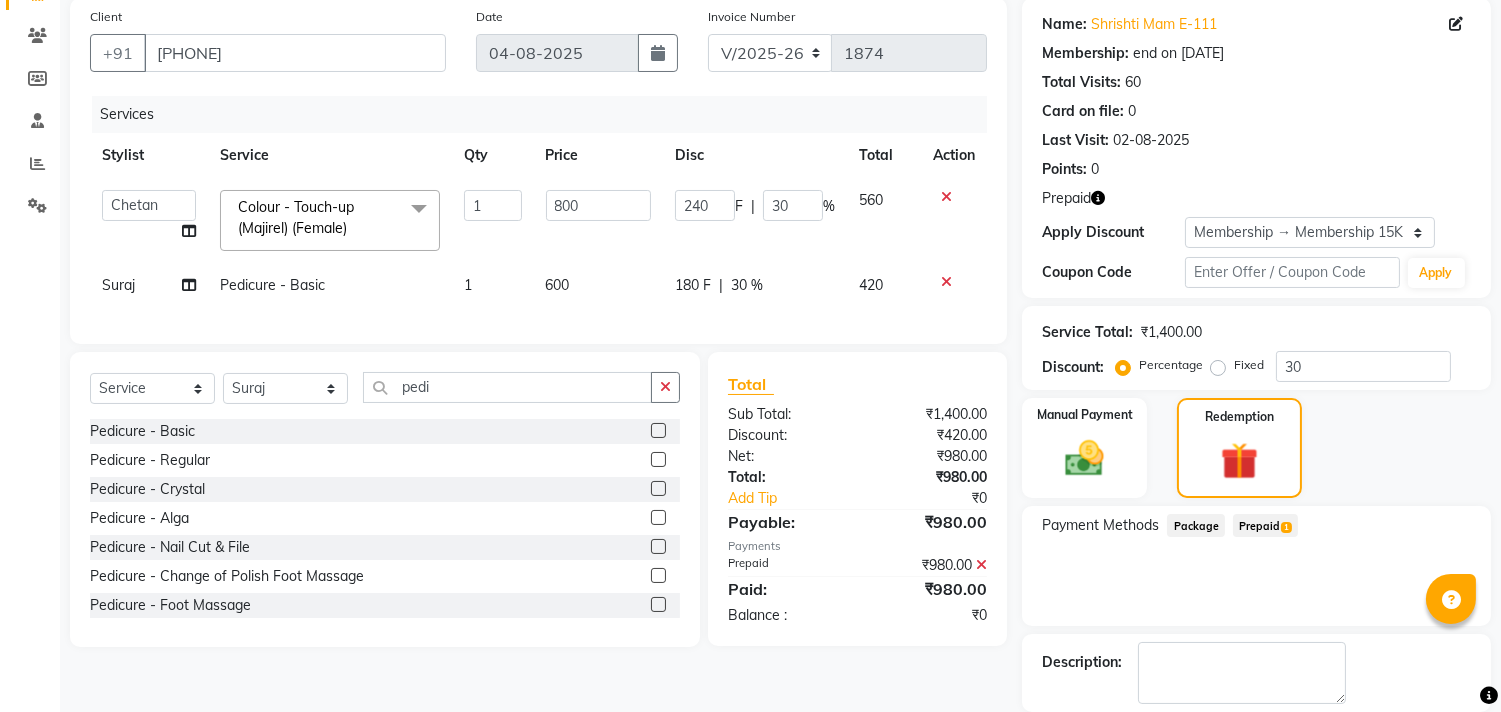scroll, scrollTop: 248, scrollLeft: 0, axis: vertical 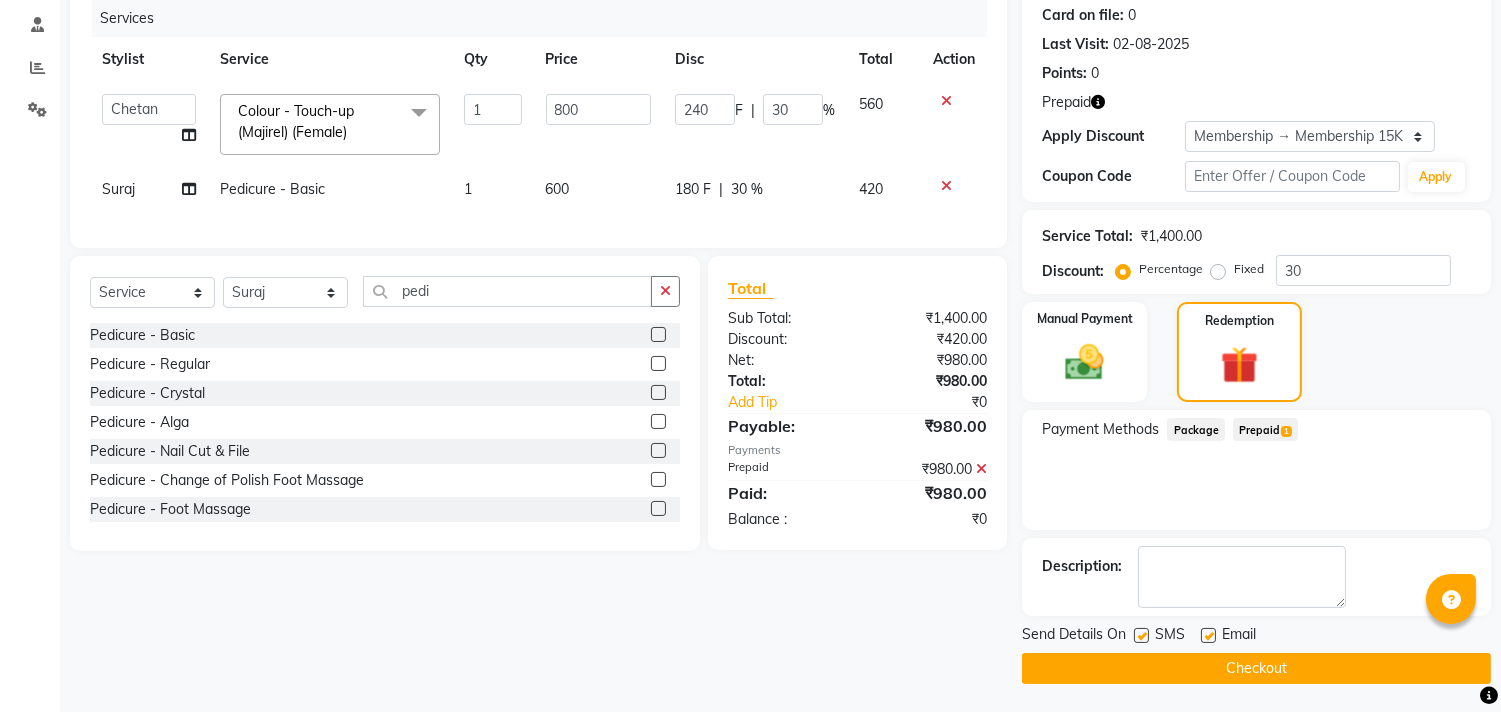click on "Checkout" 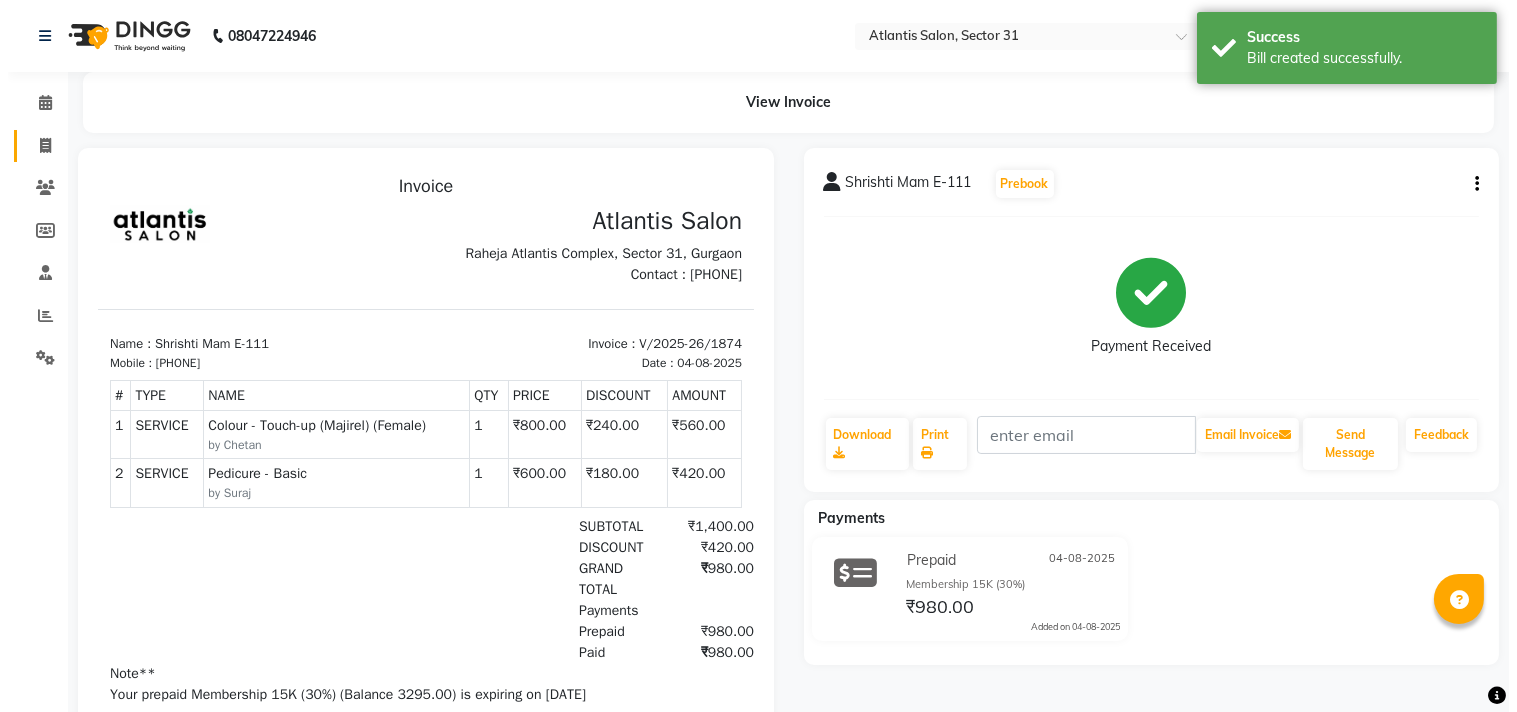 scroll, scrollTop: 0, scrollLeft: 0, axis: both 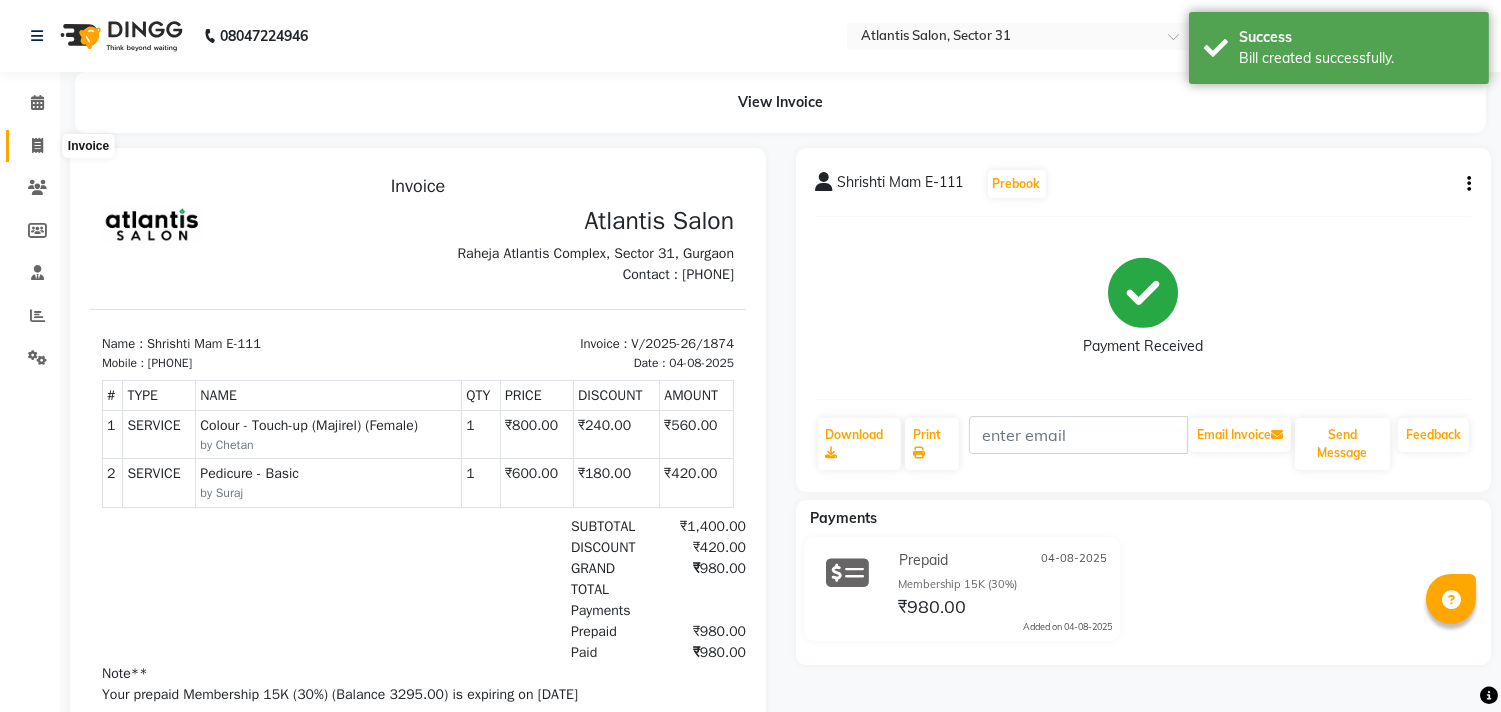 click 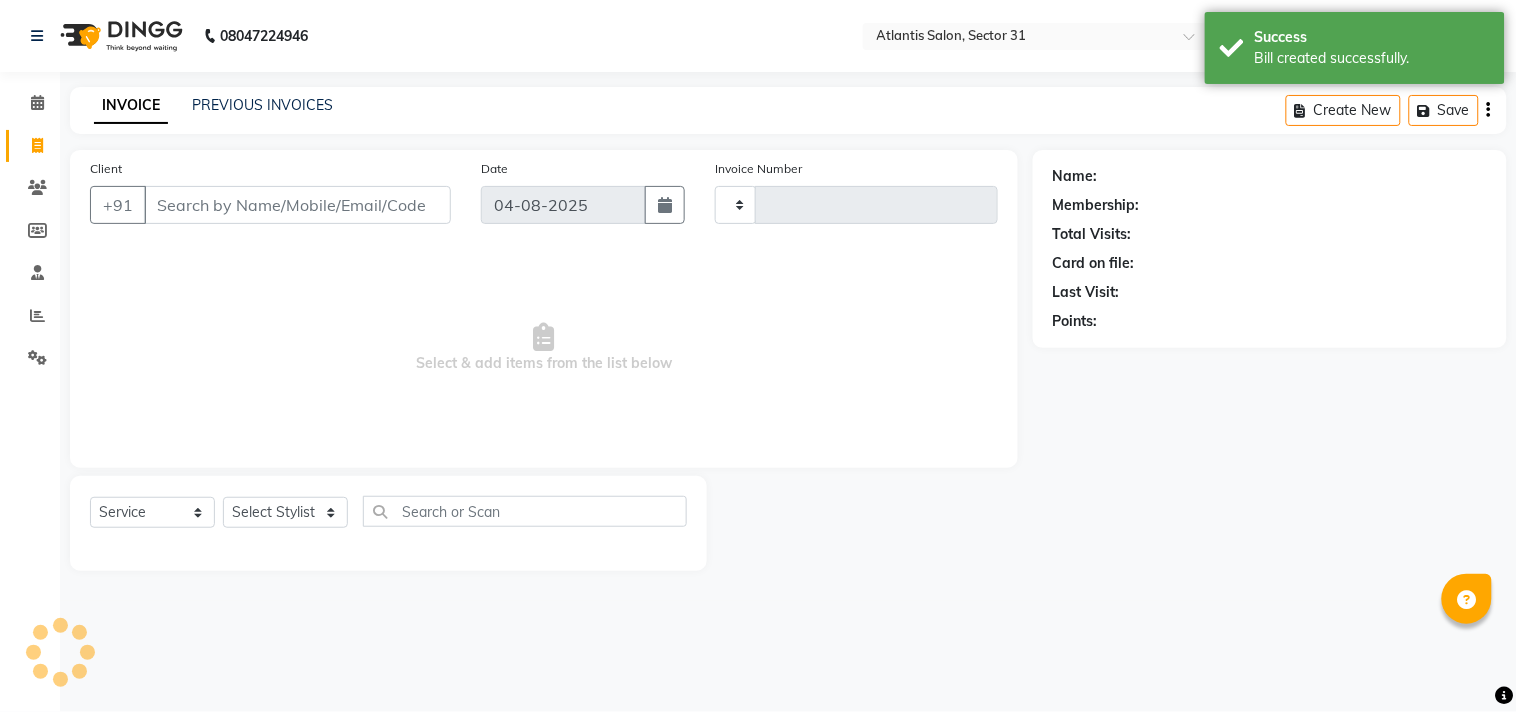 type on "1875" 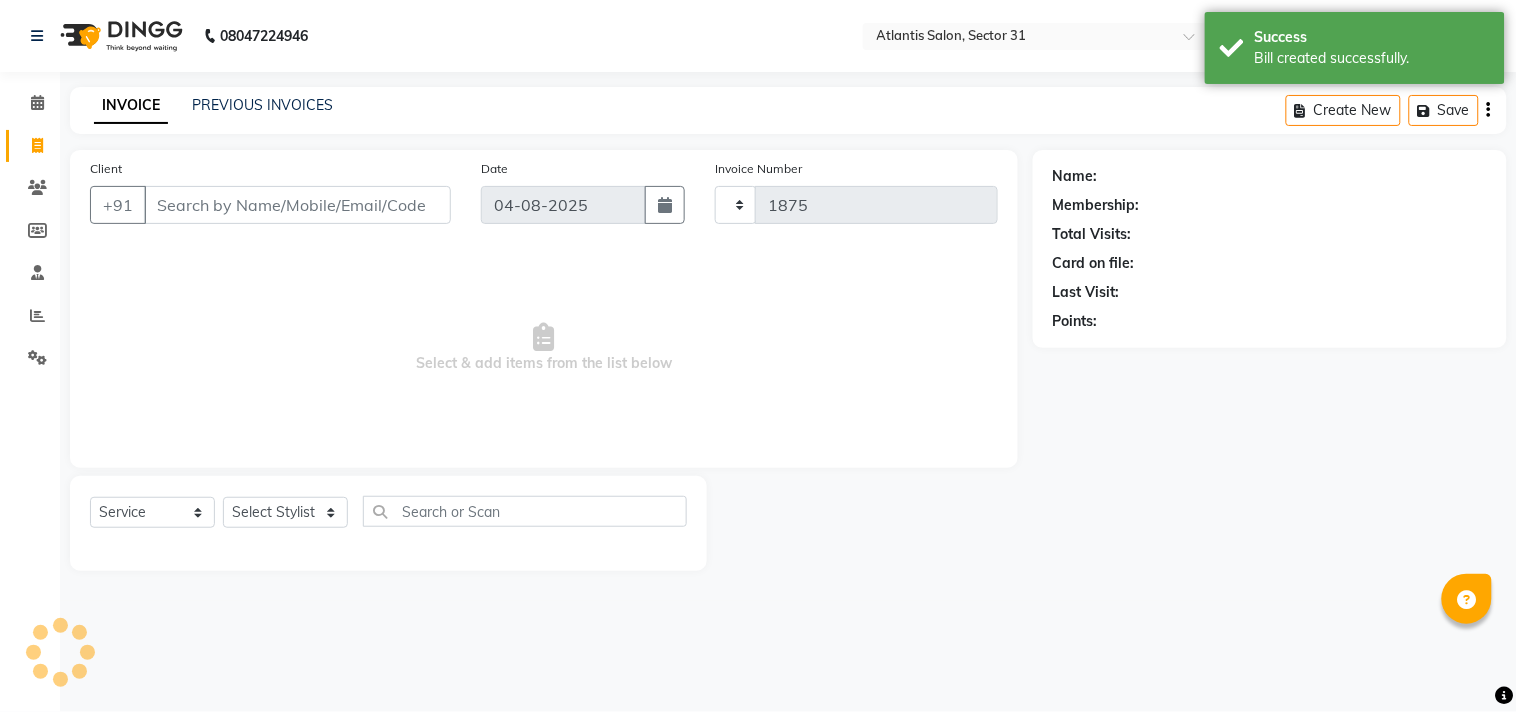 select on "4391" 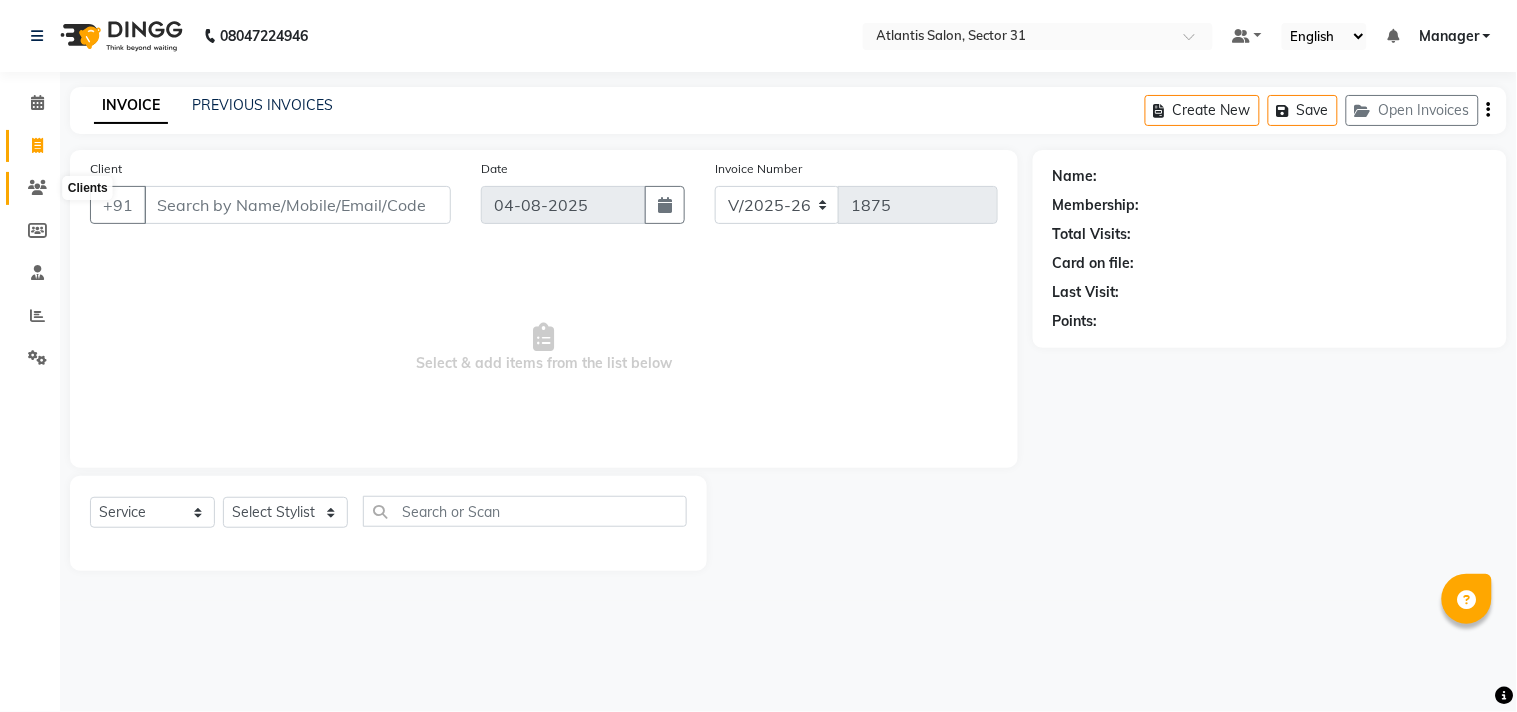click 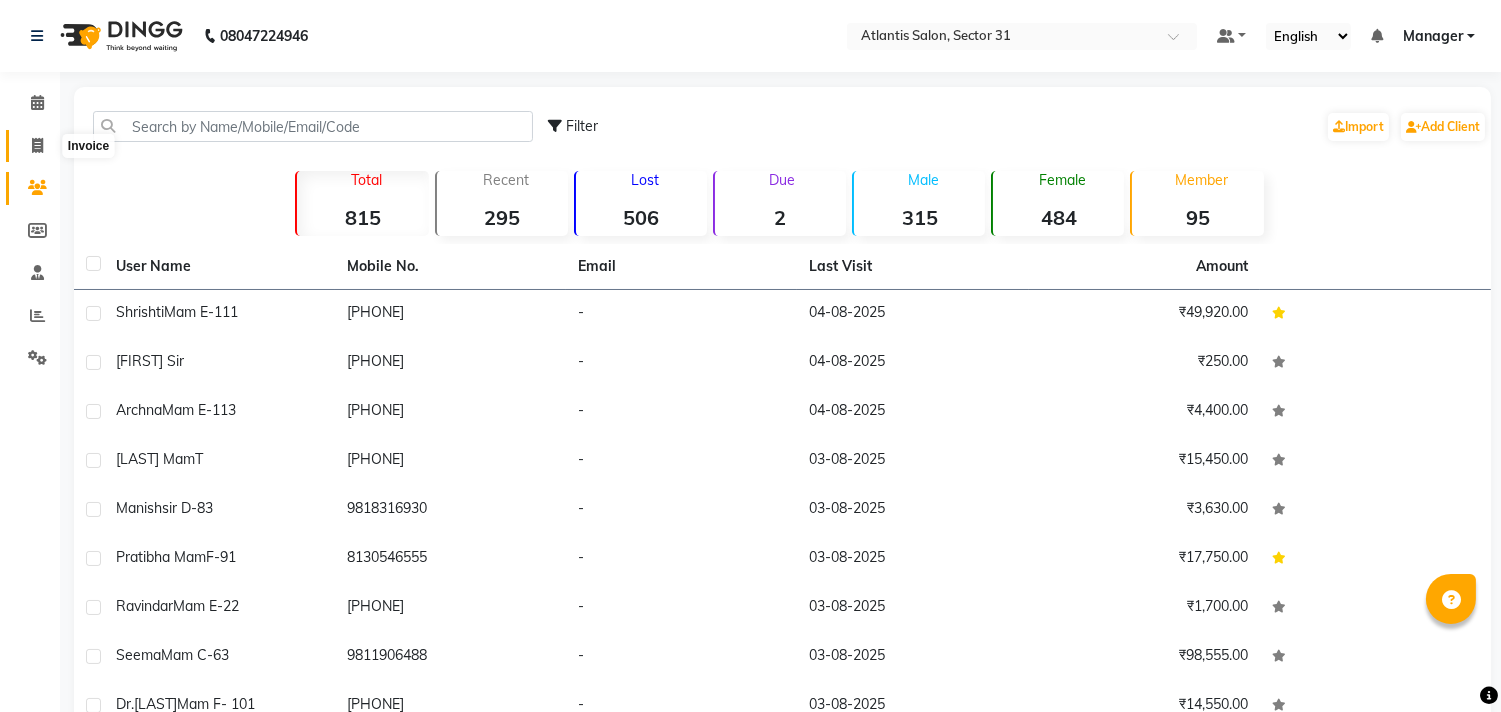click 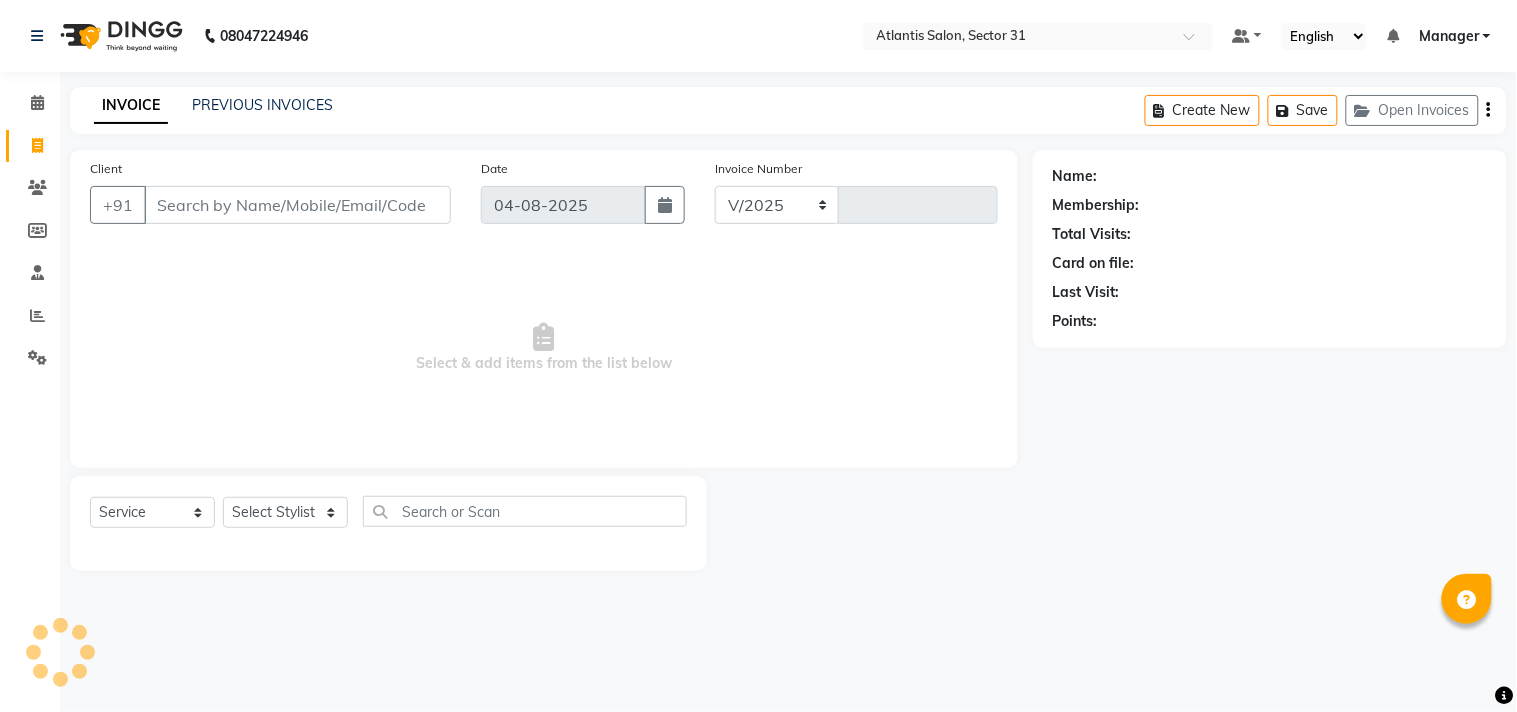 select on "4391" 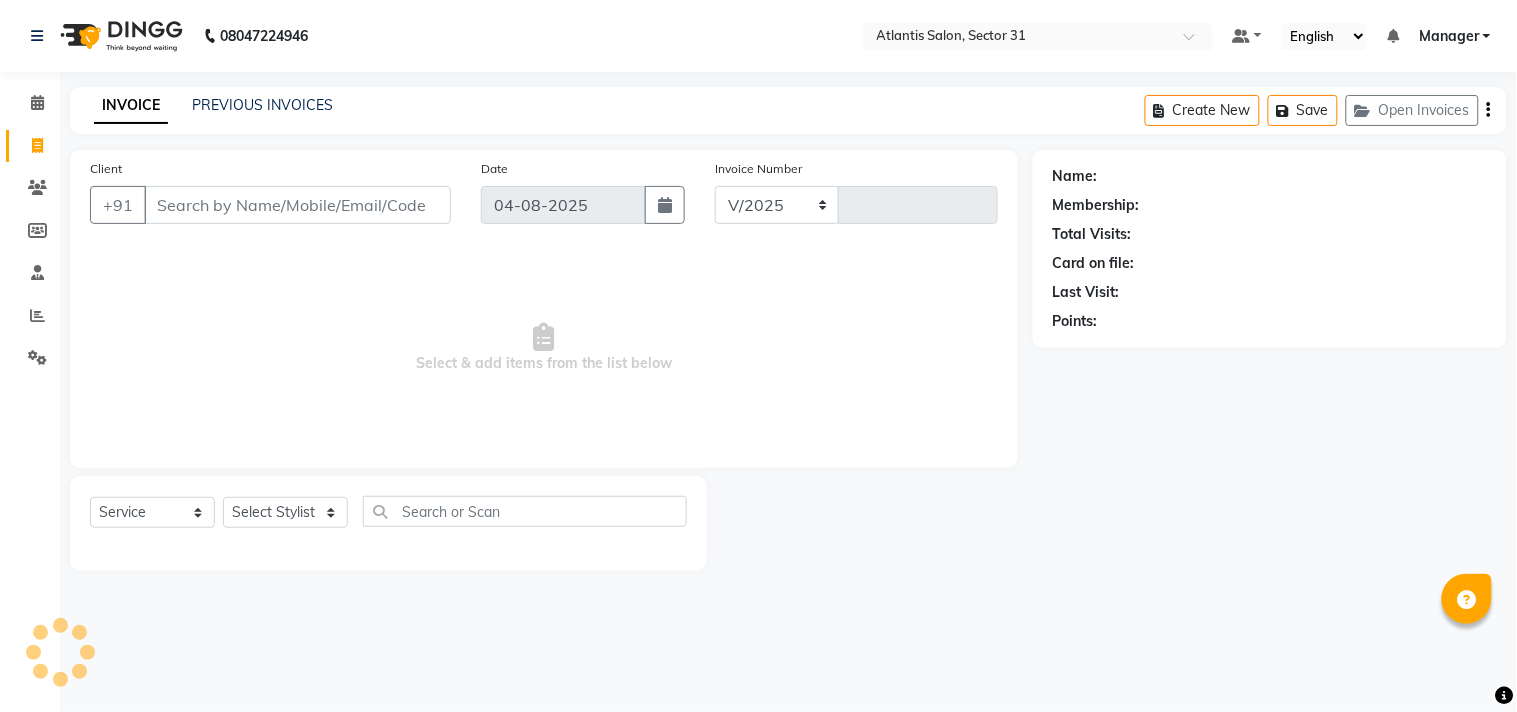 type on "1875" 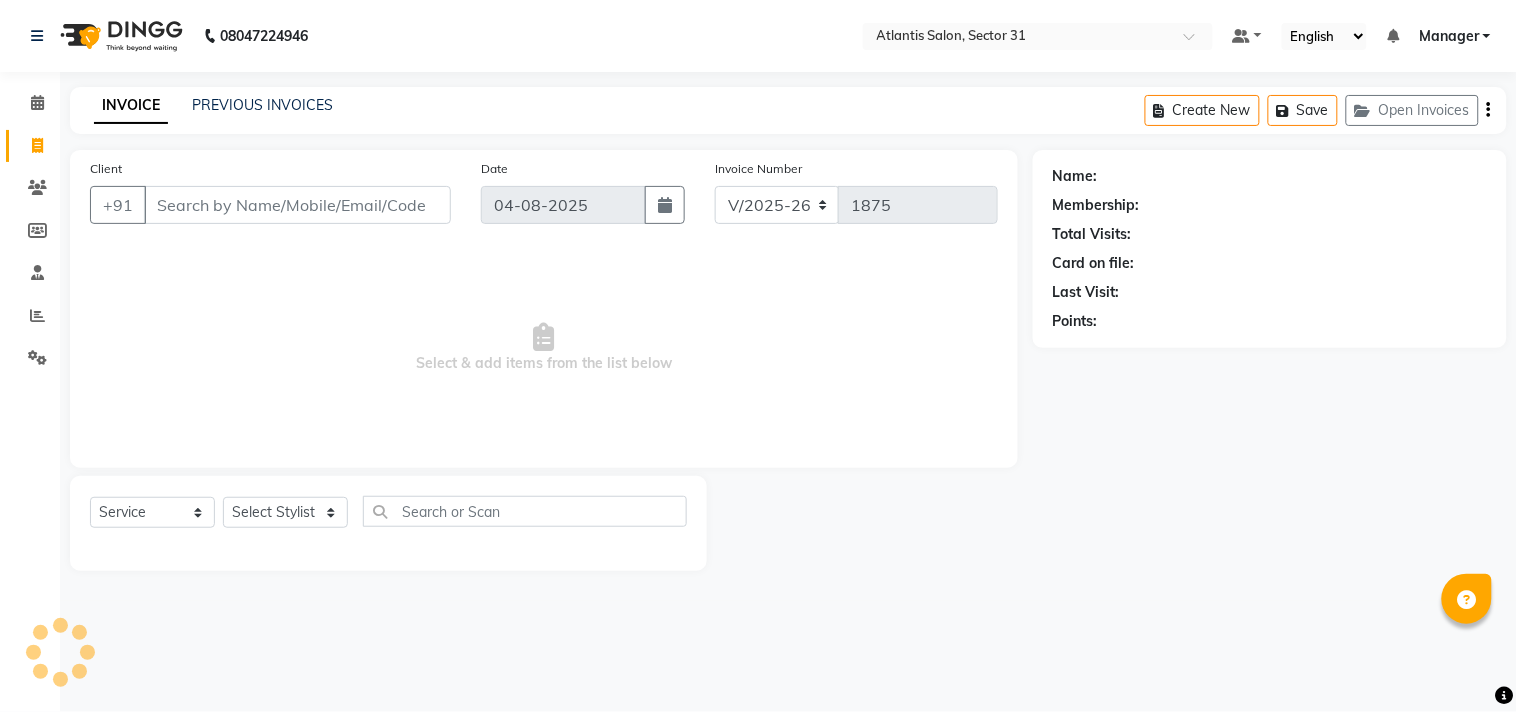 click on "Client" at bounding box center (297, 205) 